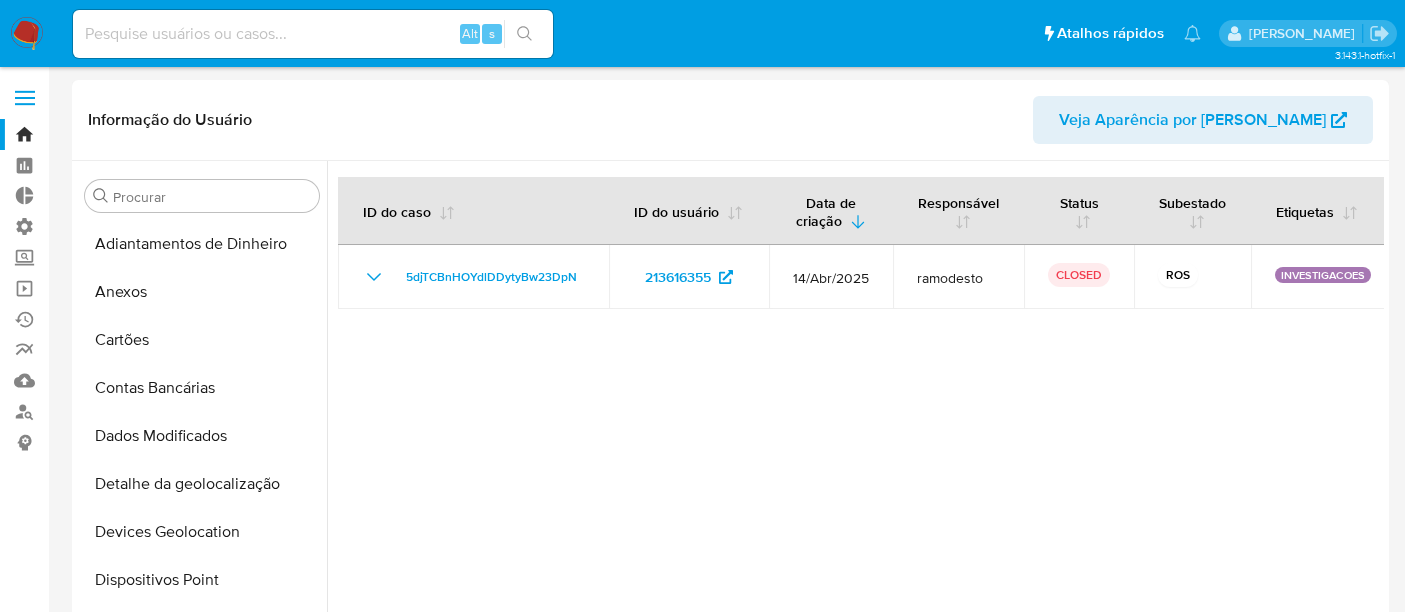 select on "10" 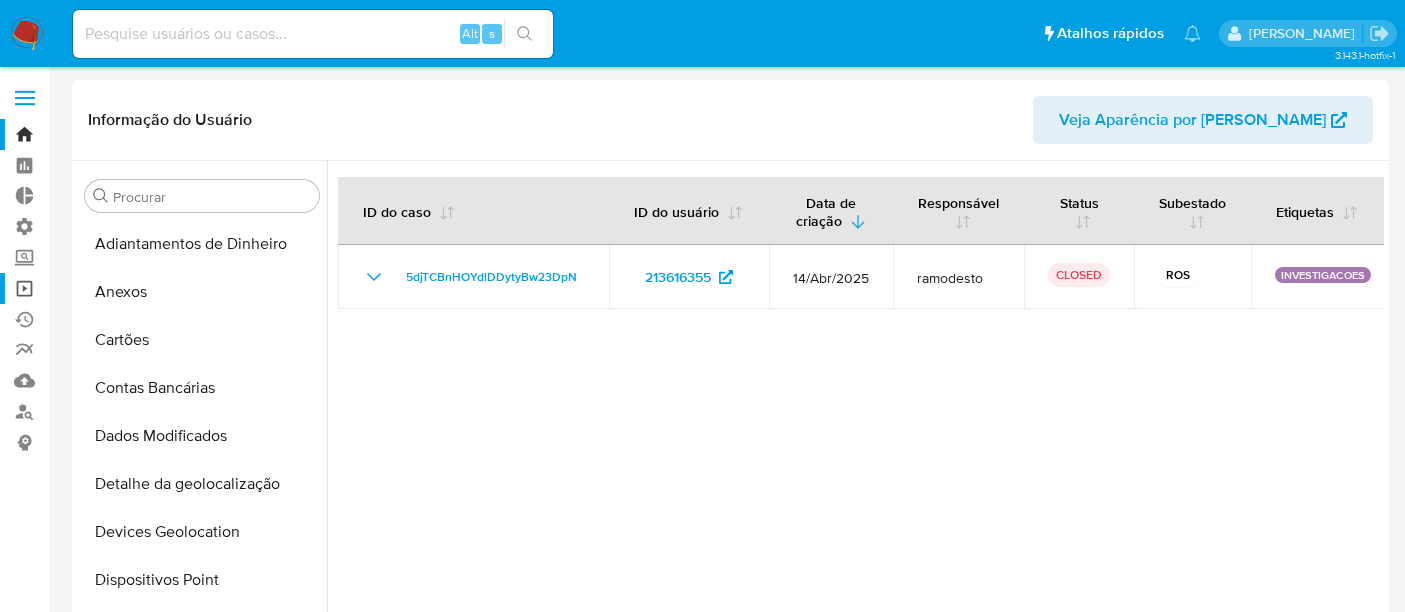 scroll, scrollTop: 0, scrollLeft: 0, axis: both 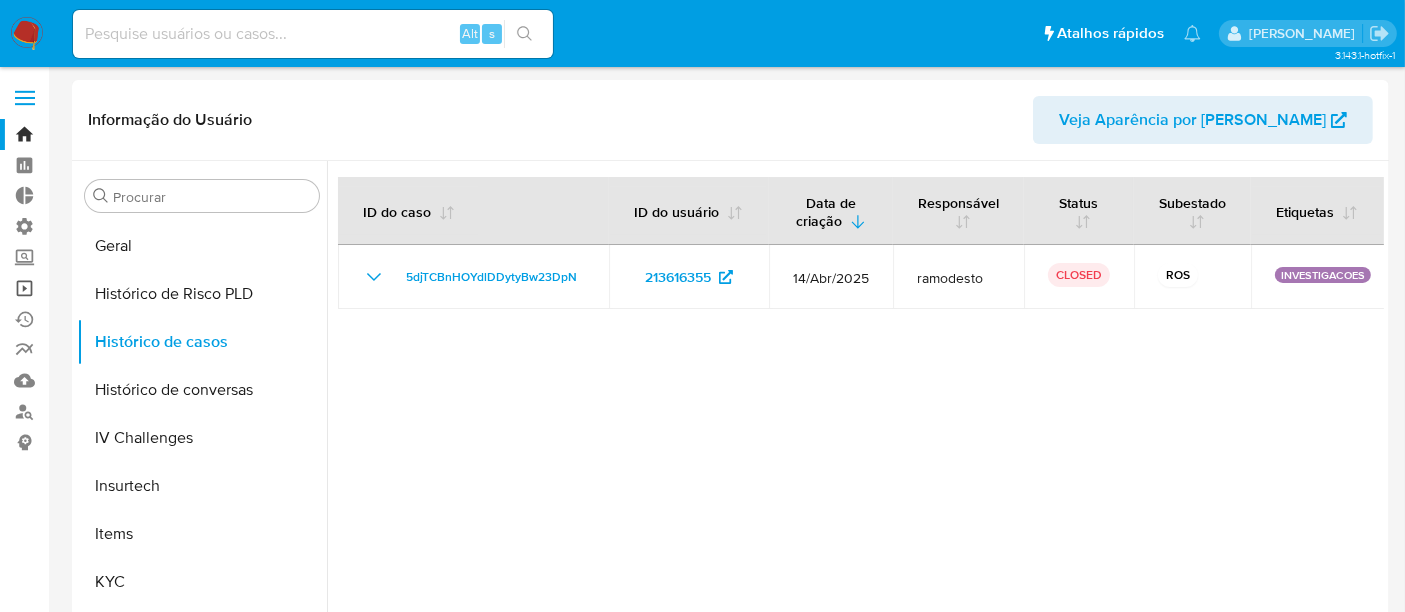 click on "Operações em massa" at bounding box center [119, 288] 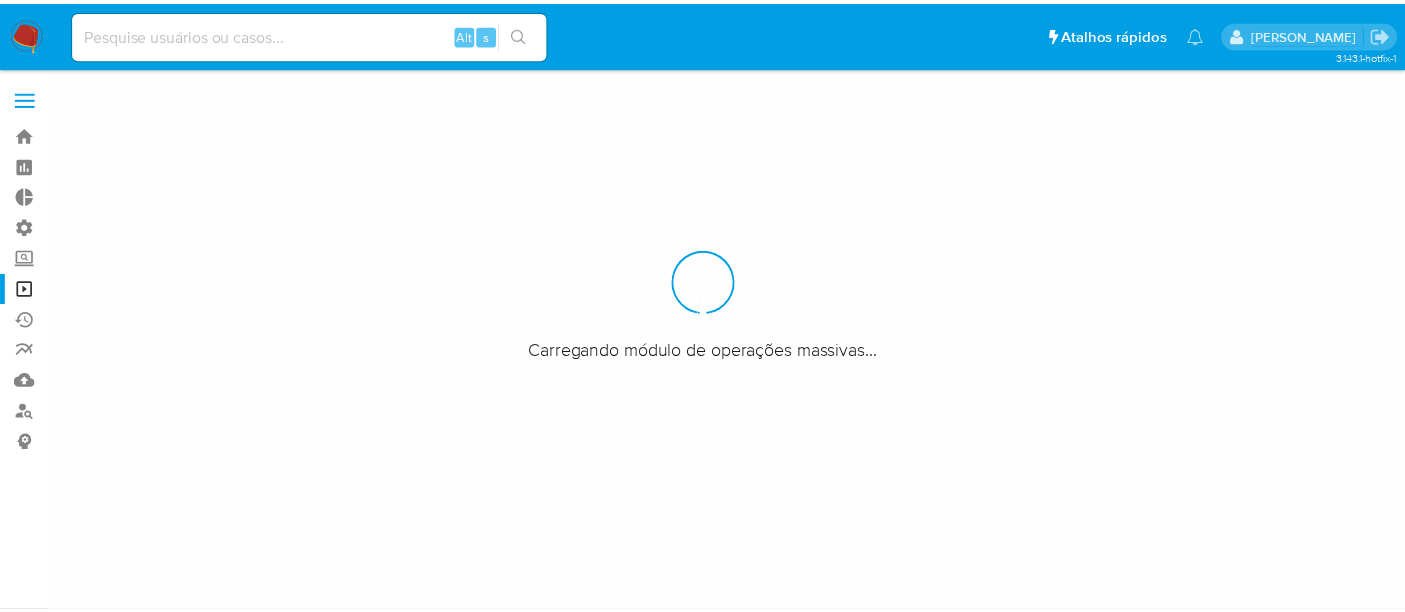 scroll, scrollTop: 0, scrollLeft: 0, axis: both 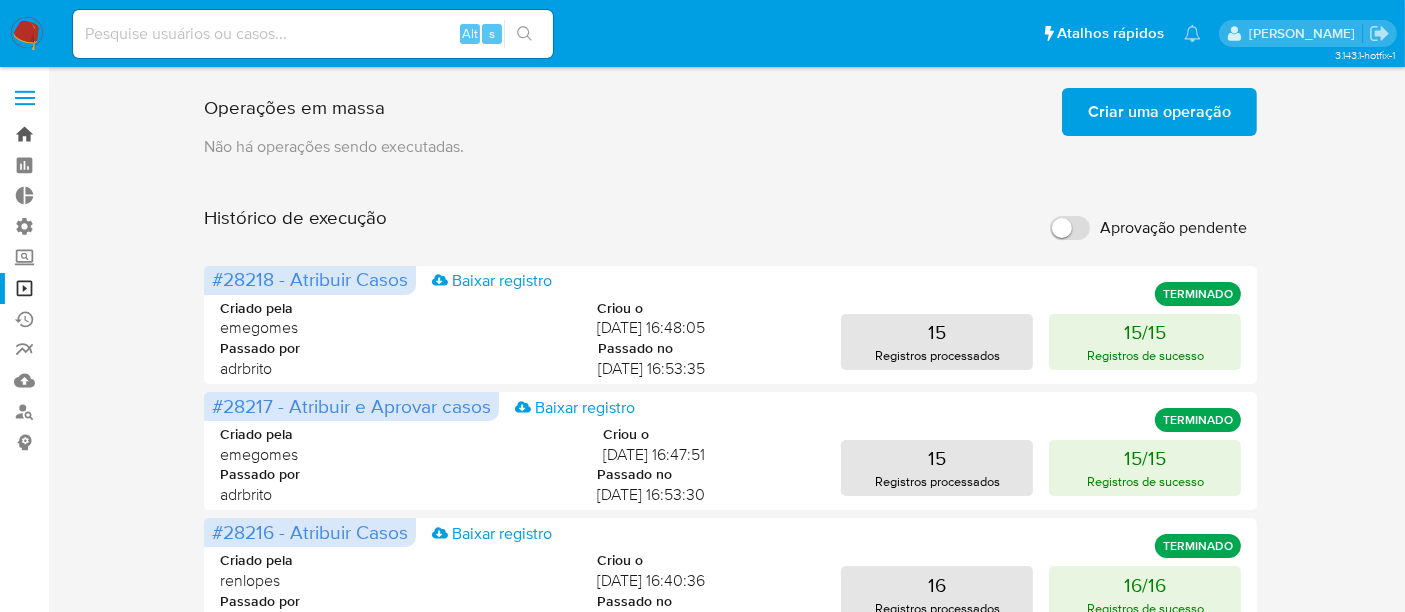 click on "Bandeja" at bounding box center (119, 134) 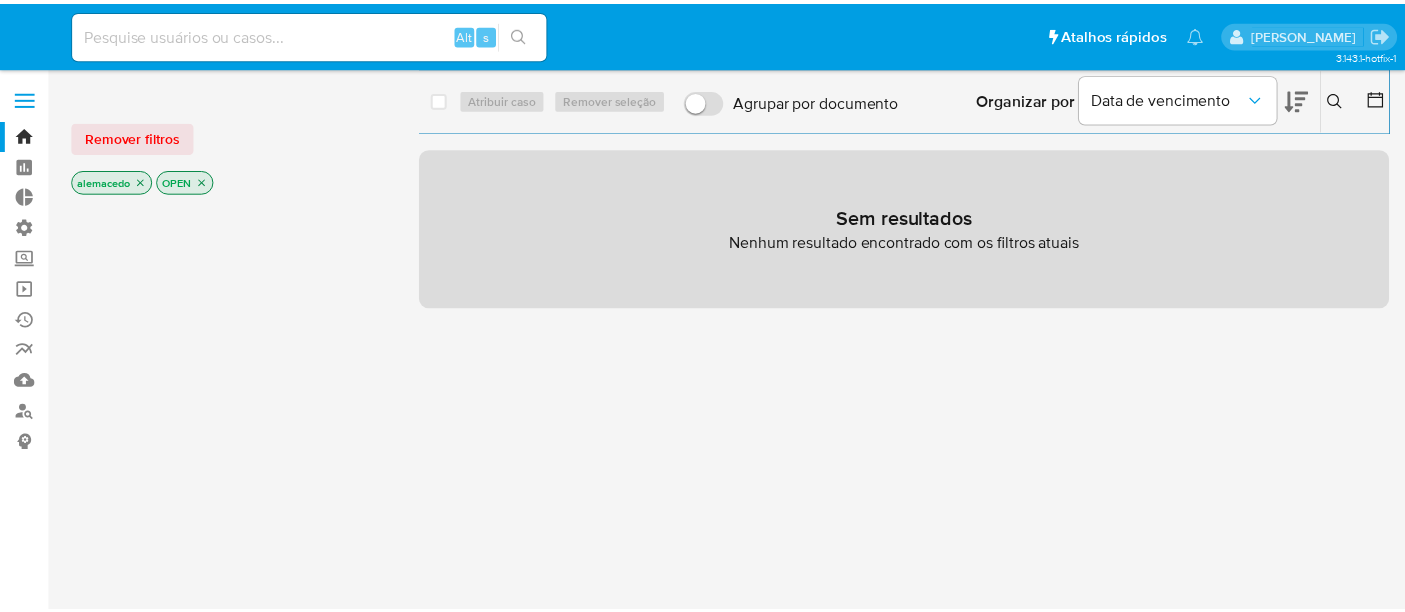 scroll, scrollTop: 0, scrollLeft: 0, axis: both 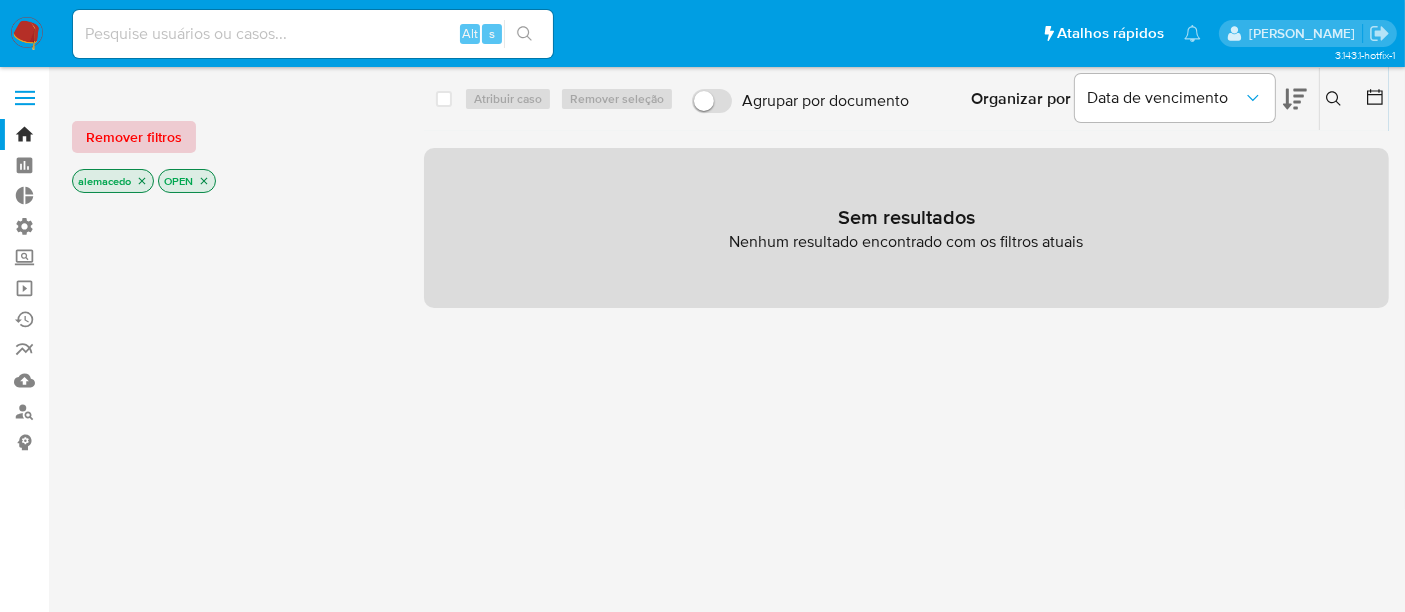 click on "Remover filtros" at bounding box center (134, 137) 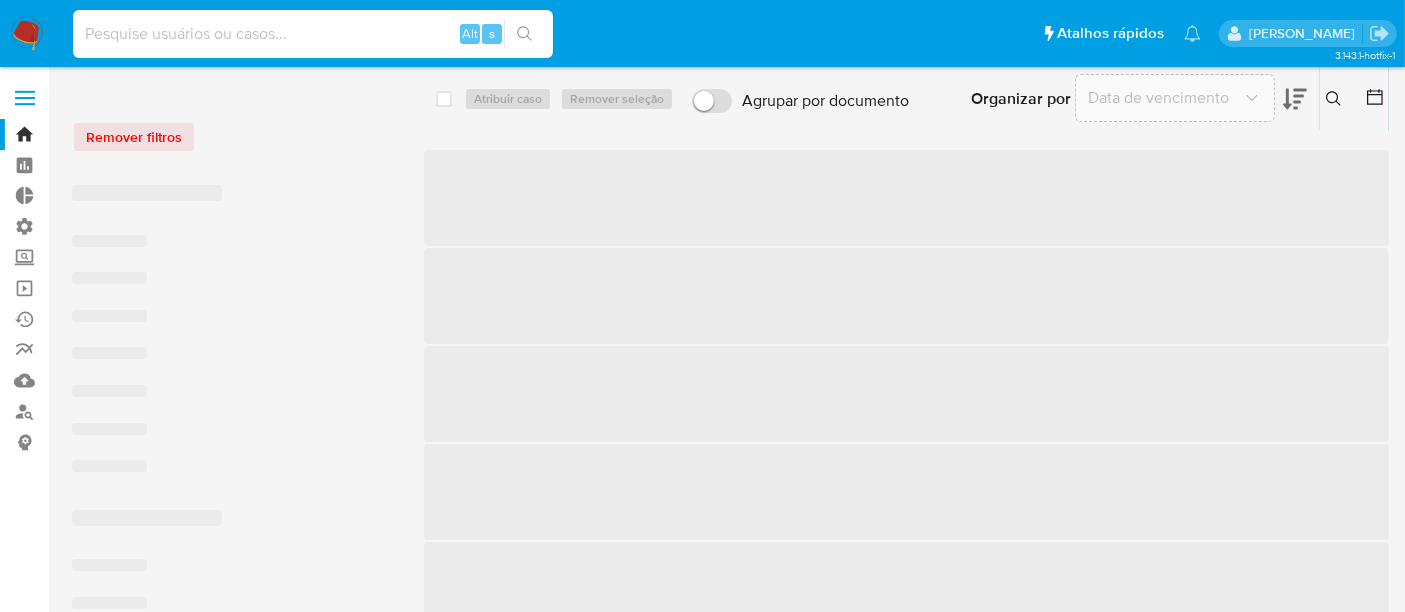 click at bounding box center (313, 34) 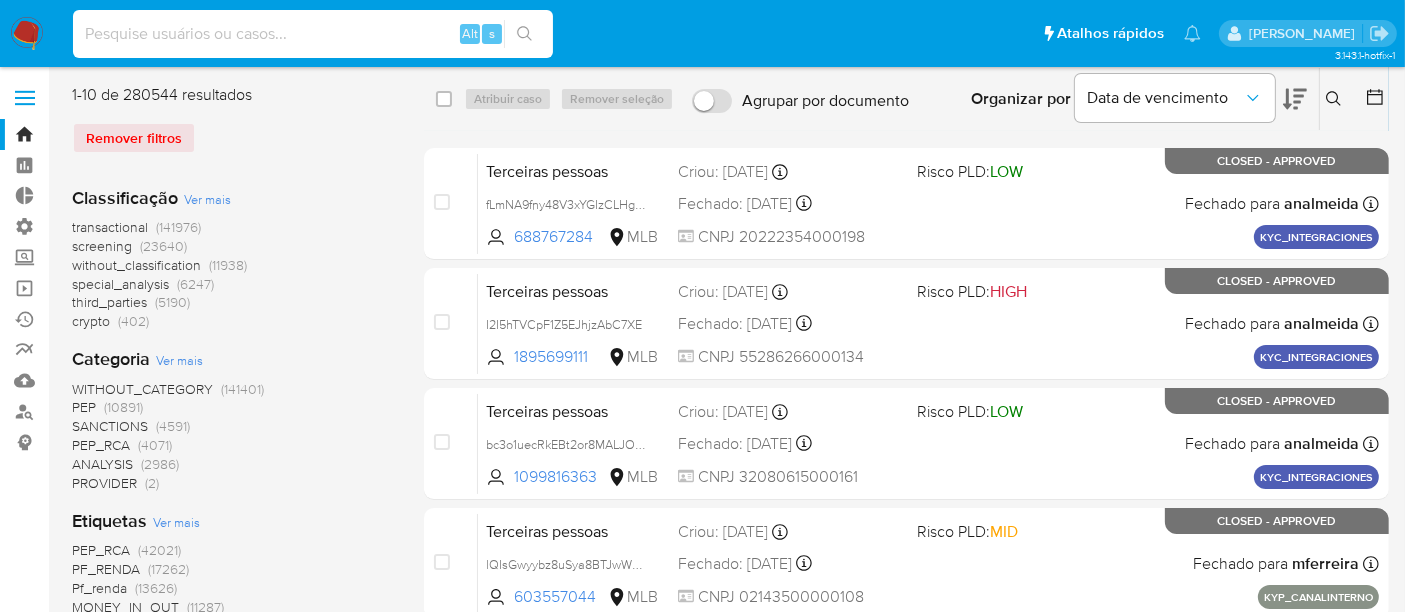 paste on "1763161454" 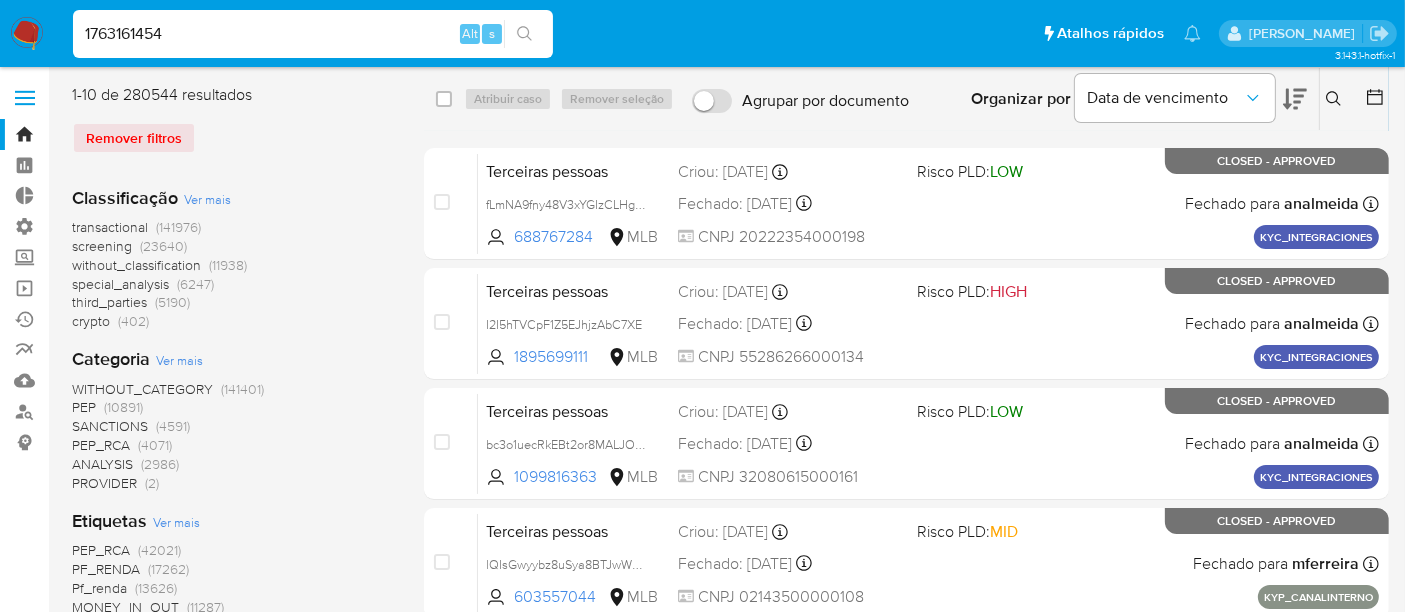 type on "1763161454" 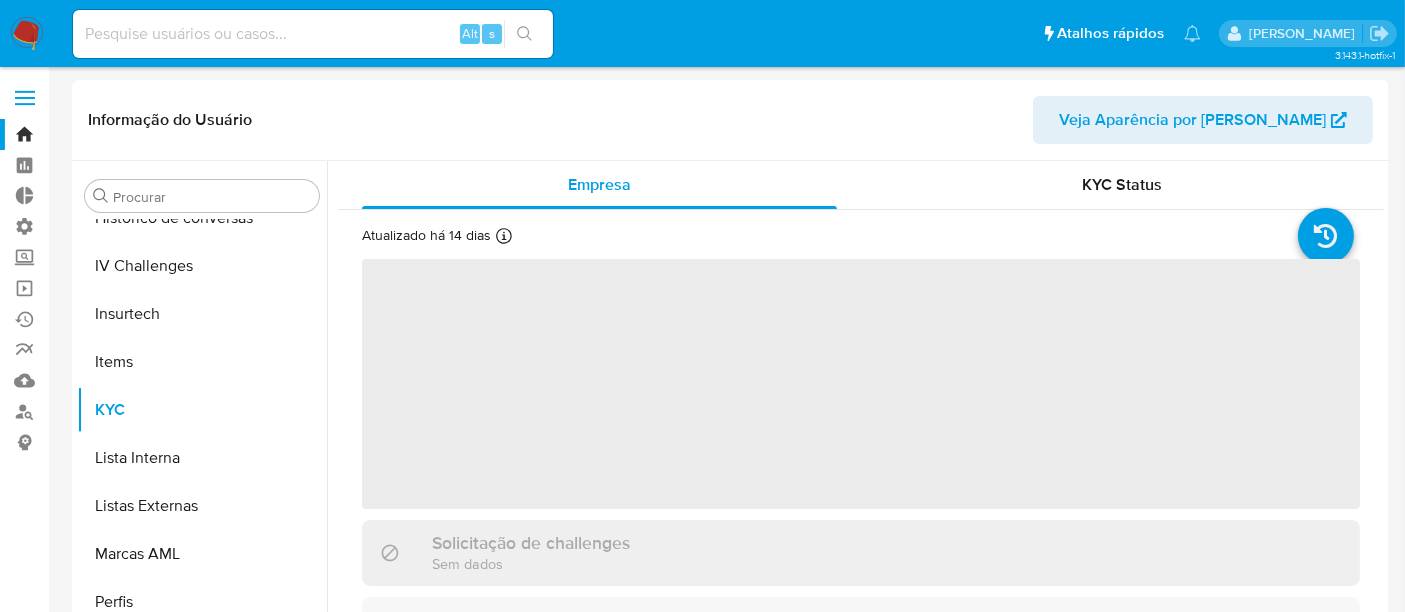 scroll, scrollTop: 844, scrollLeft: 0, axis: vertical 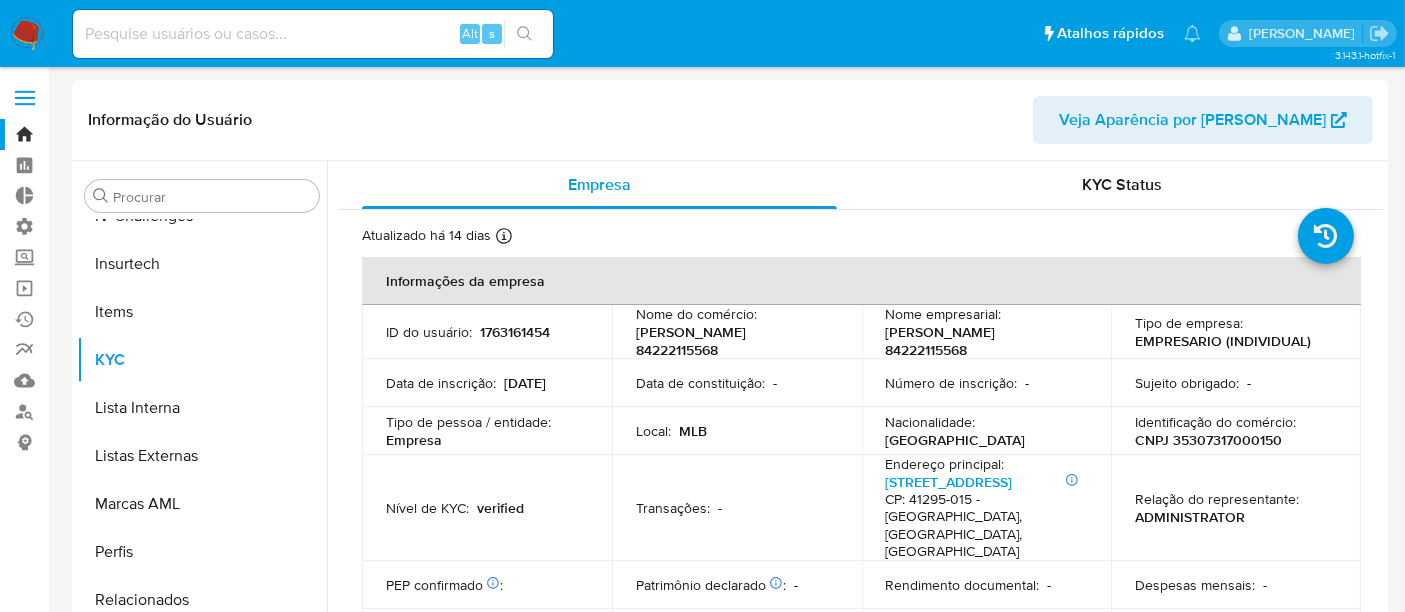 select on "10" 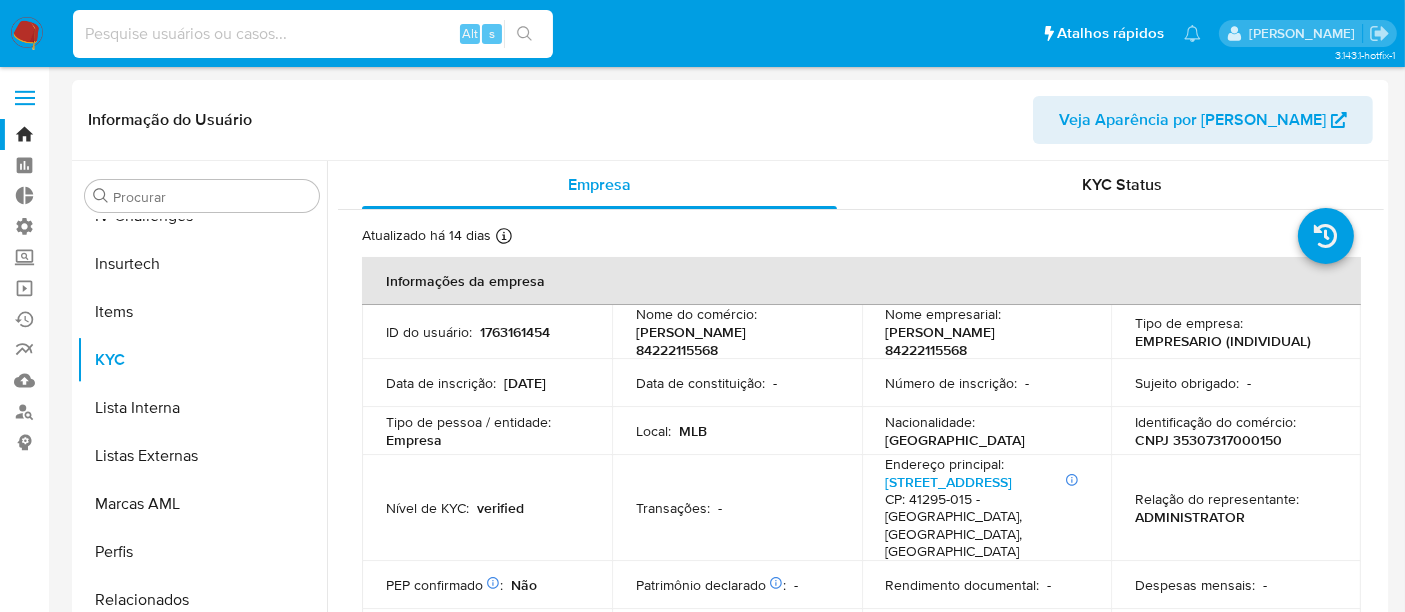 click at bounding box center [313, 34] 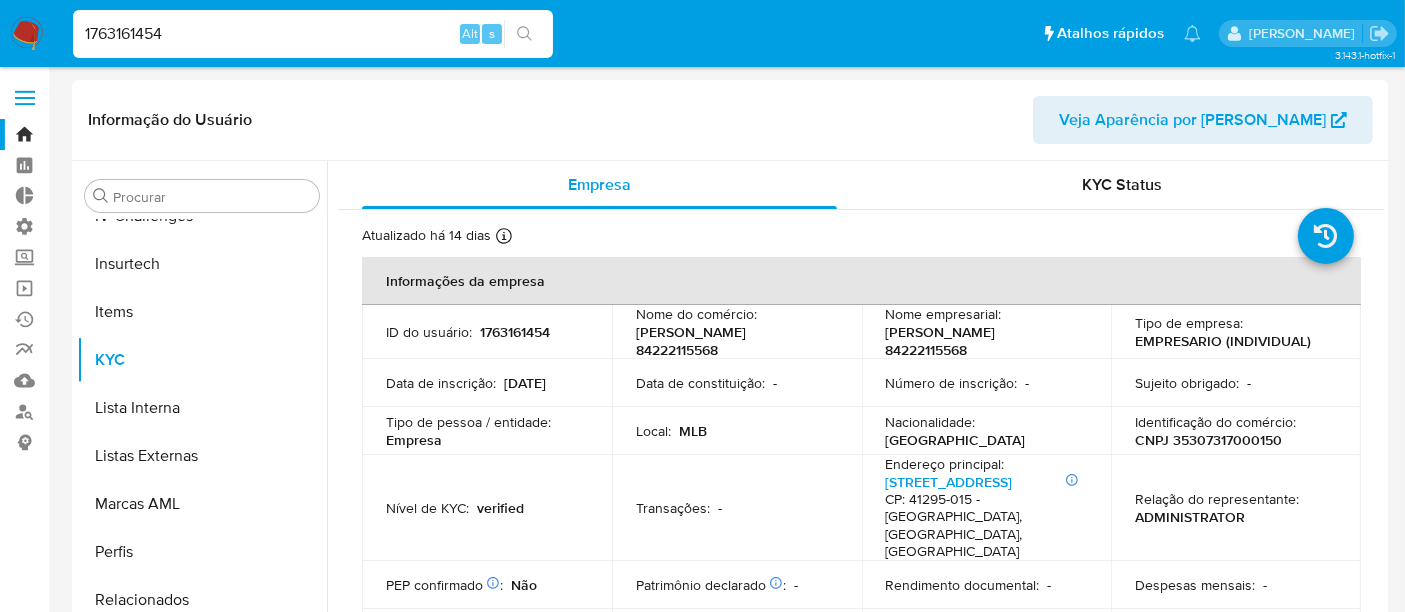 type on "1763161454" 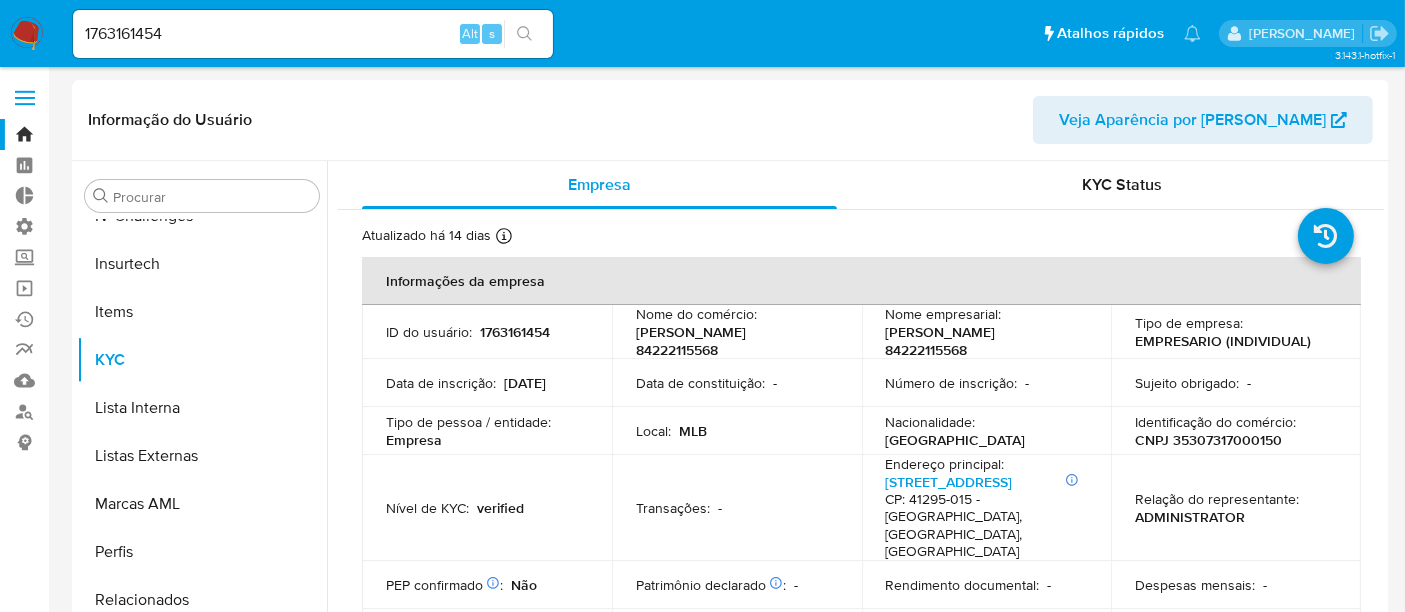click 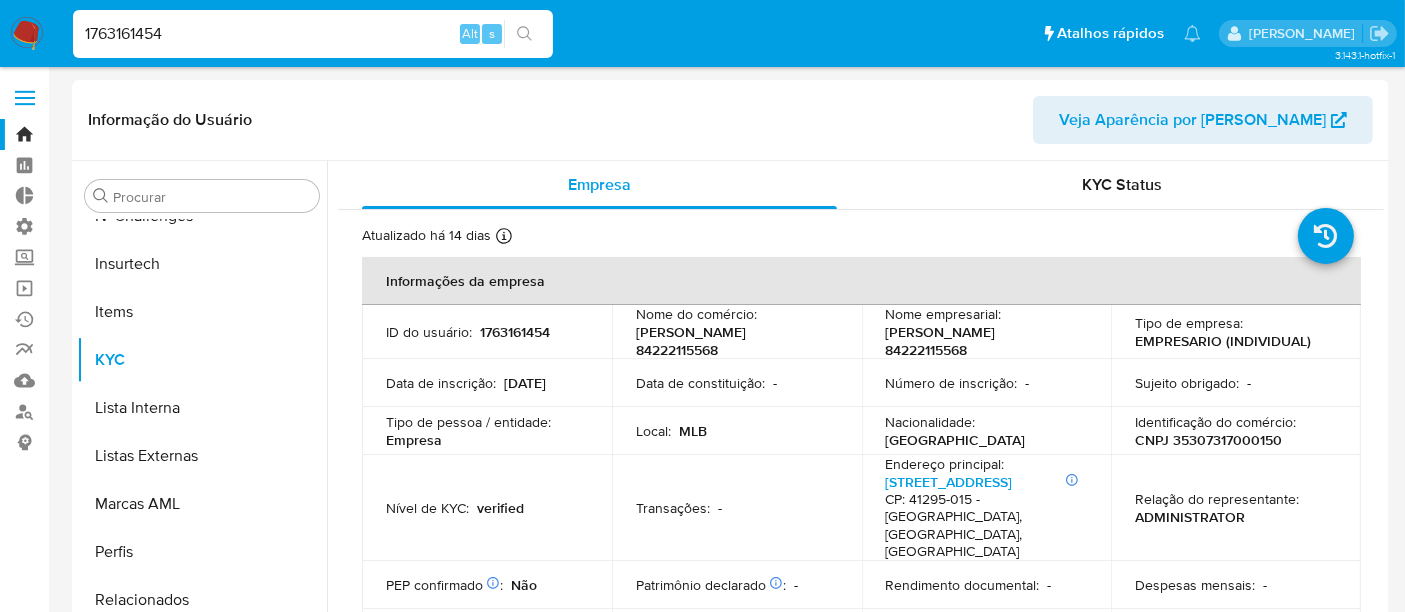click 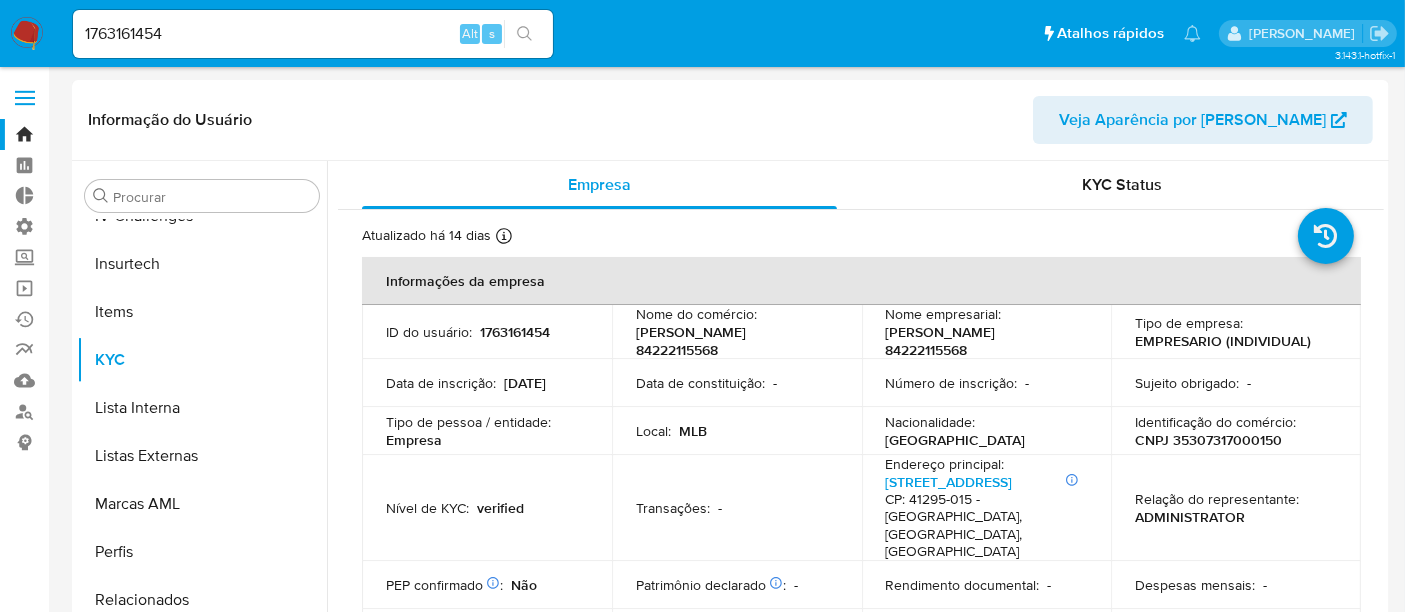 click on "1763161454" at bounding box center (313, 34) 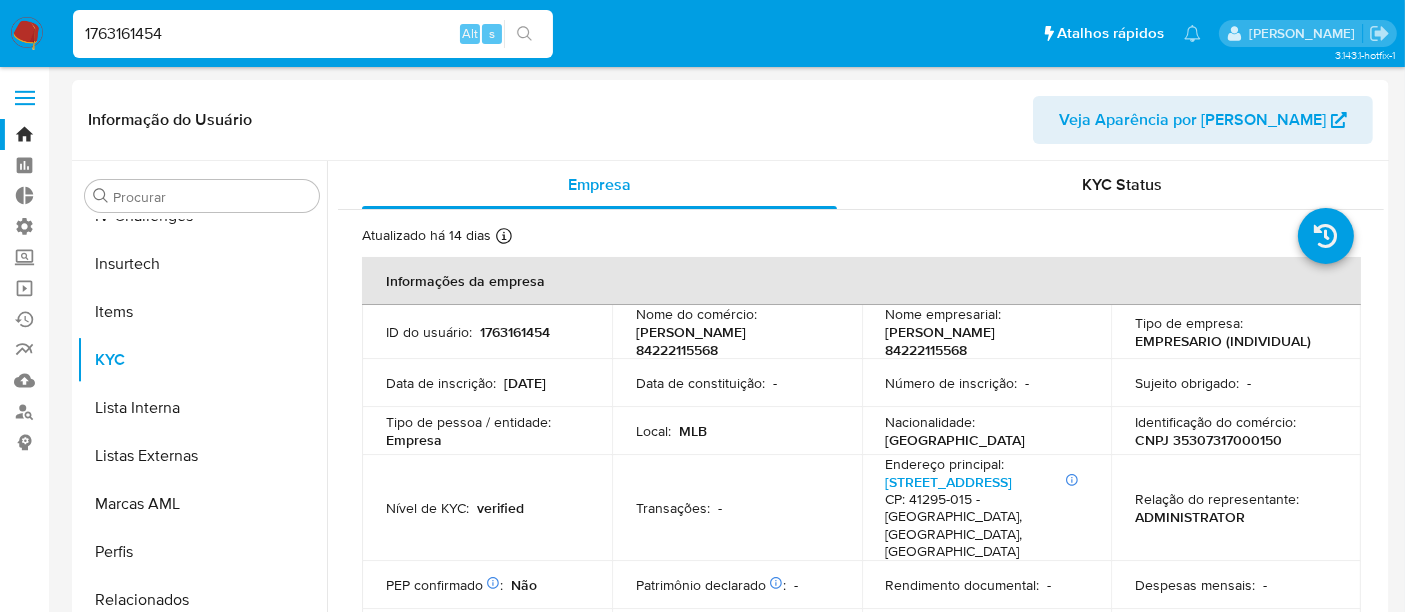 click on "1763161454" at bounding box center [313, 34] 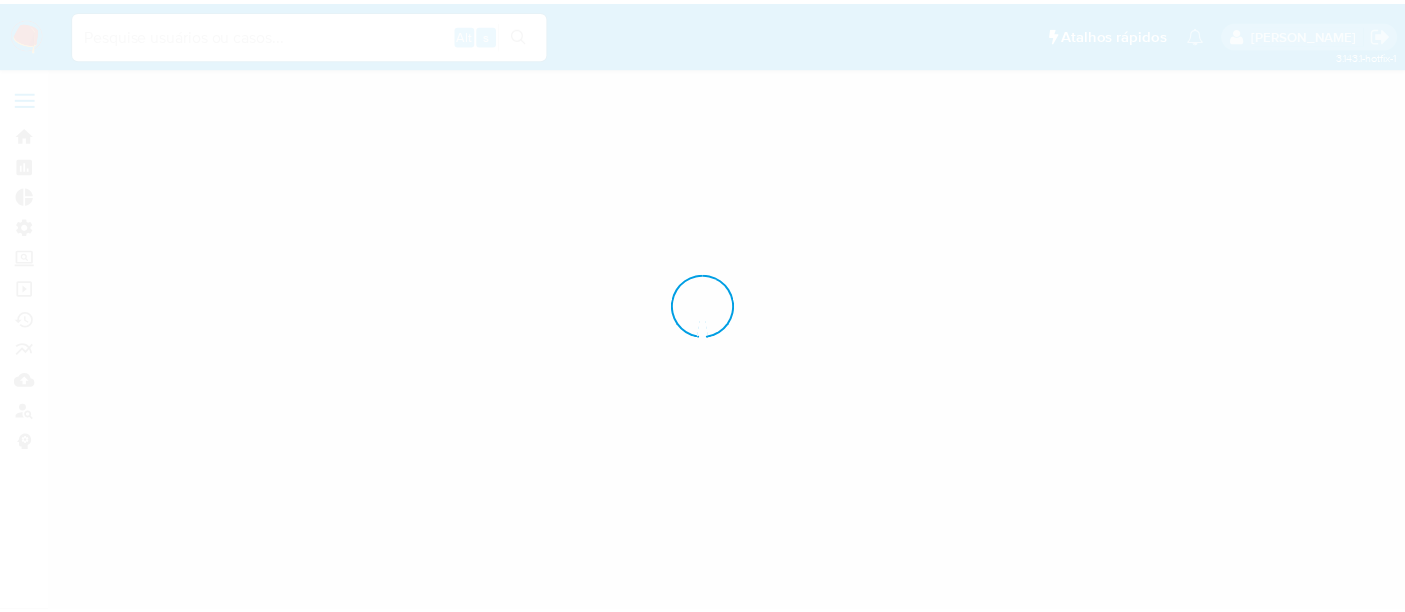 scroll, scrollTop: 0, scrollLeft: 0, axis: both 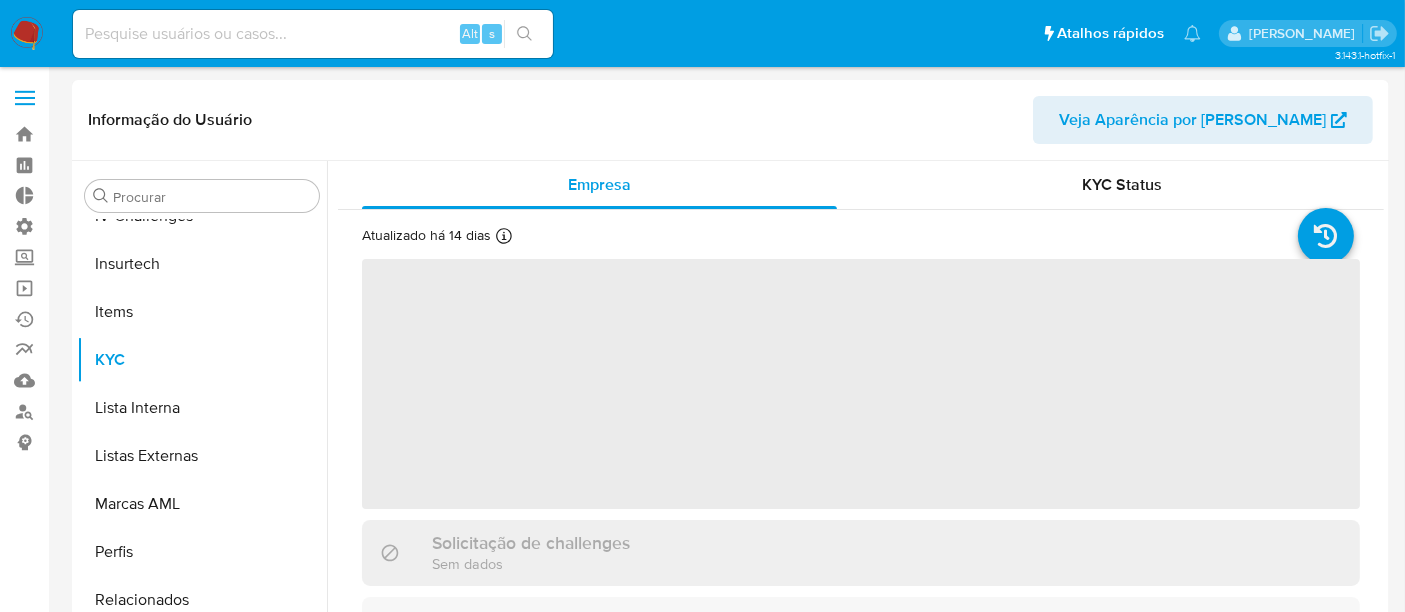 click on "Alt s" at bounding box center [313, 34] 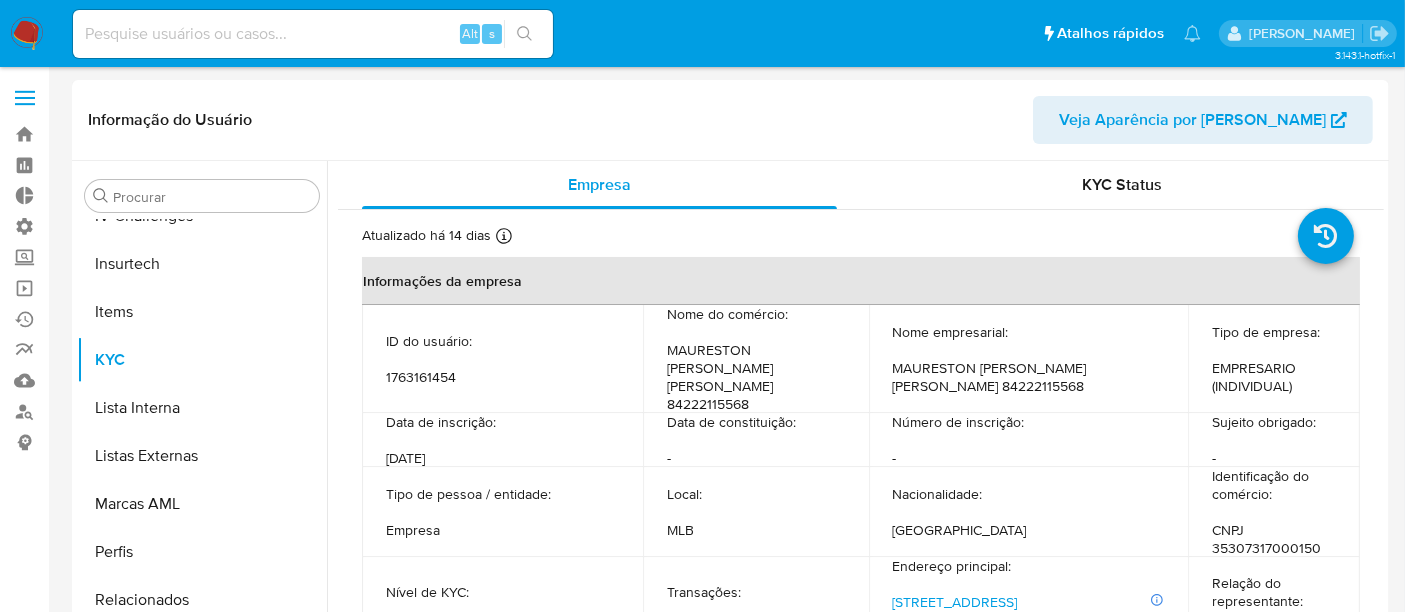 select on "10" 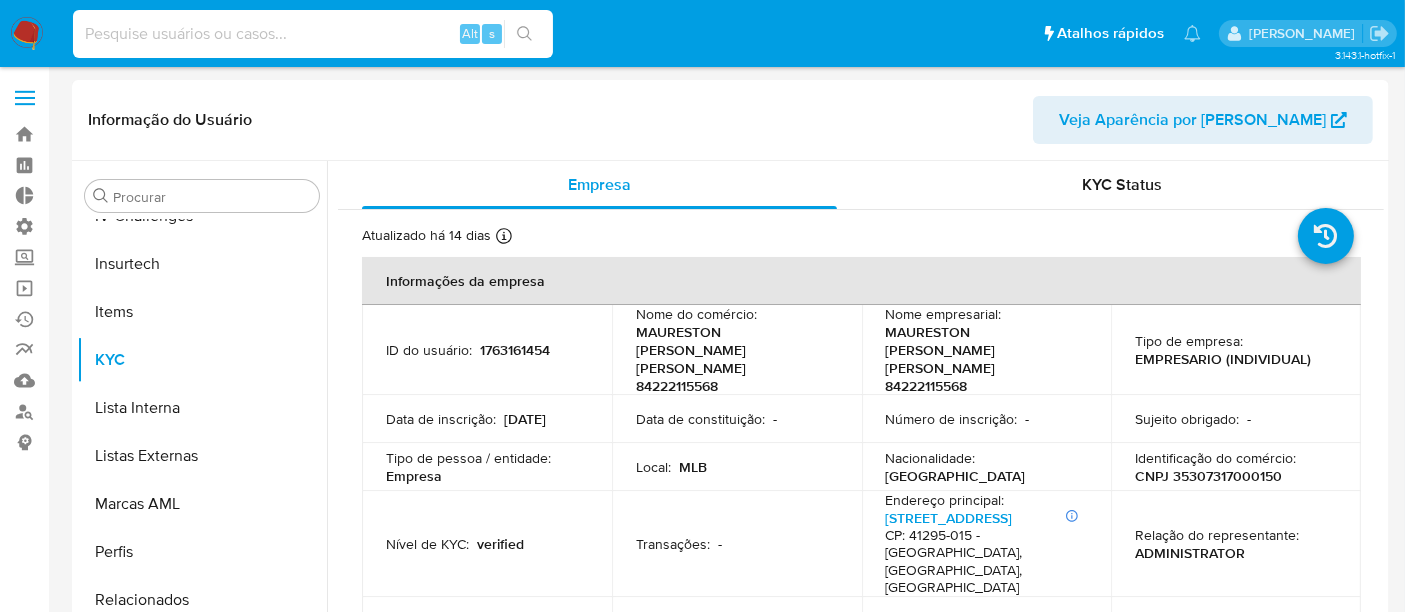 click at bounding box center [313, 34] 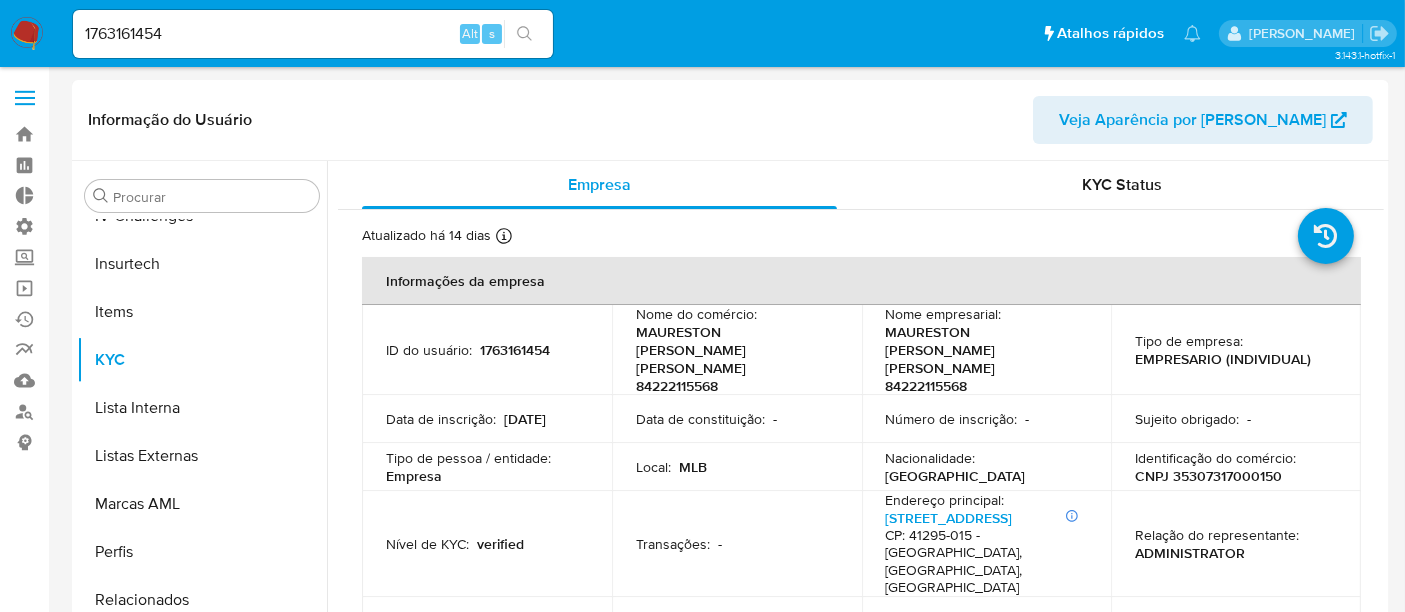 click at bounding box center [524, 34] 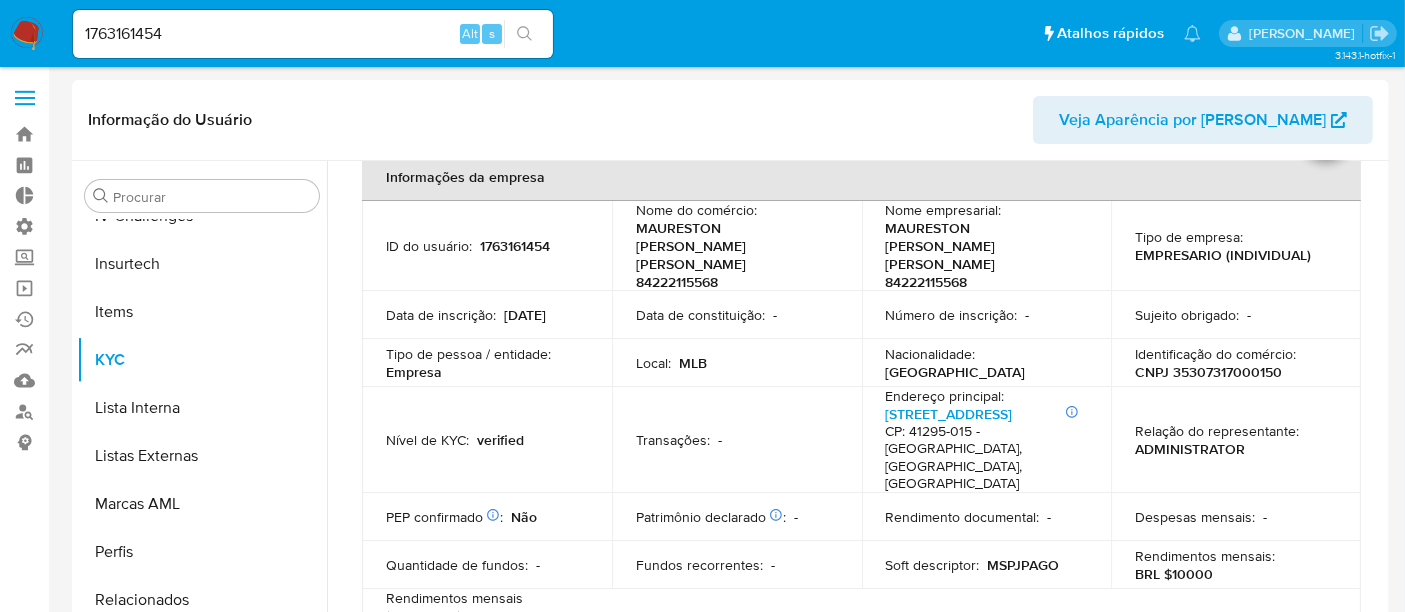 scroll, scrollTop: 222, scrollLeft: 0, axis: vertical 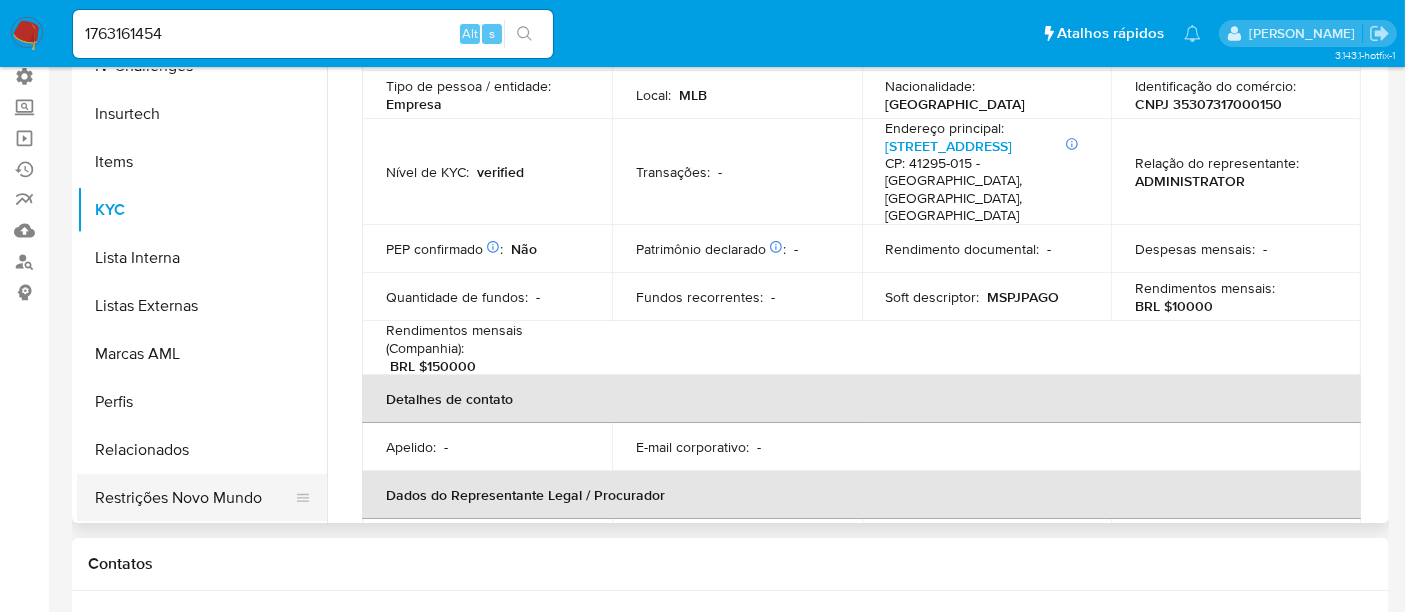 click on "Restrições Novo Mundo" at bounding box center (194, 498) 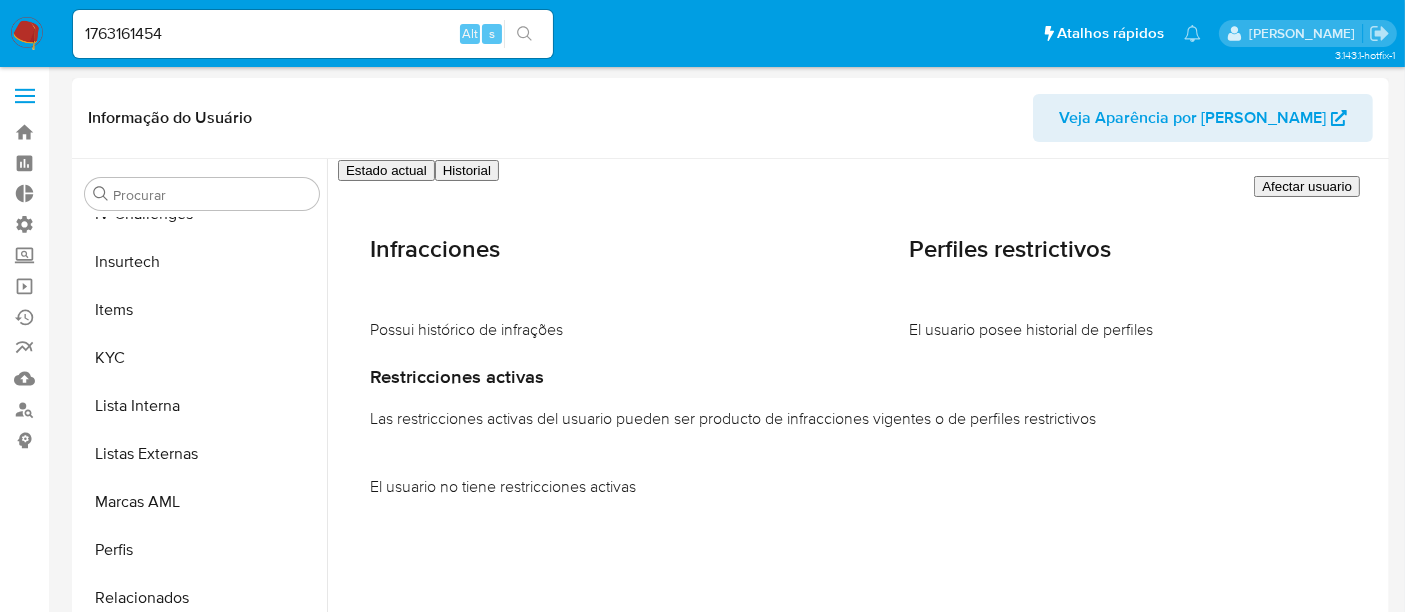 scroll, scrollTop: 0, scrollLeft: 0, axis: both 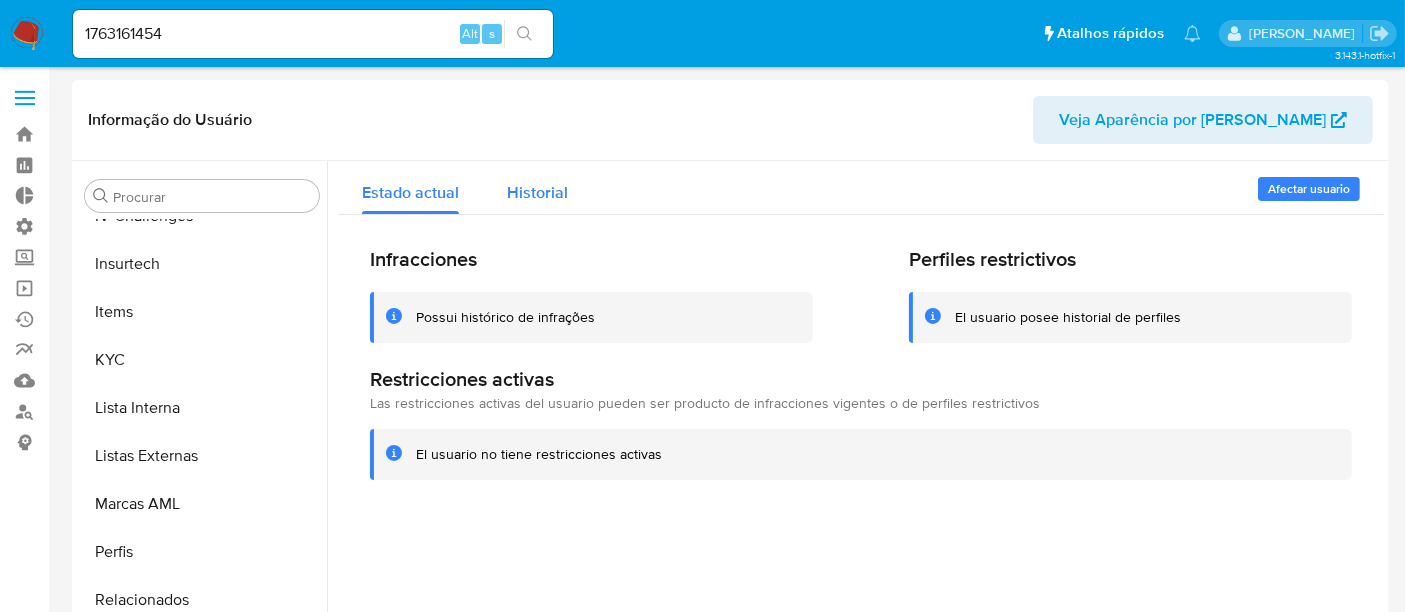 click on "Historial" at bounding box center [537, 192] 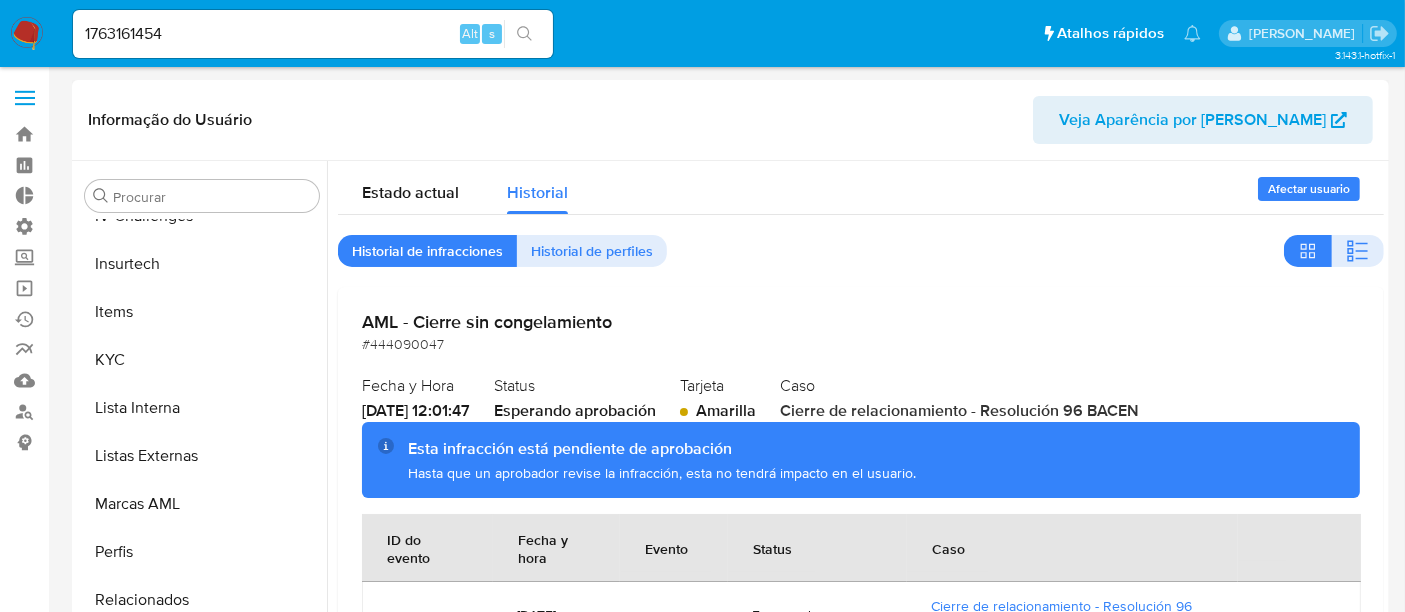 scroll, scrollTop: 59, scrollLeft: 0, axis: vertical 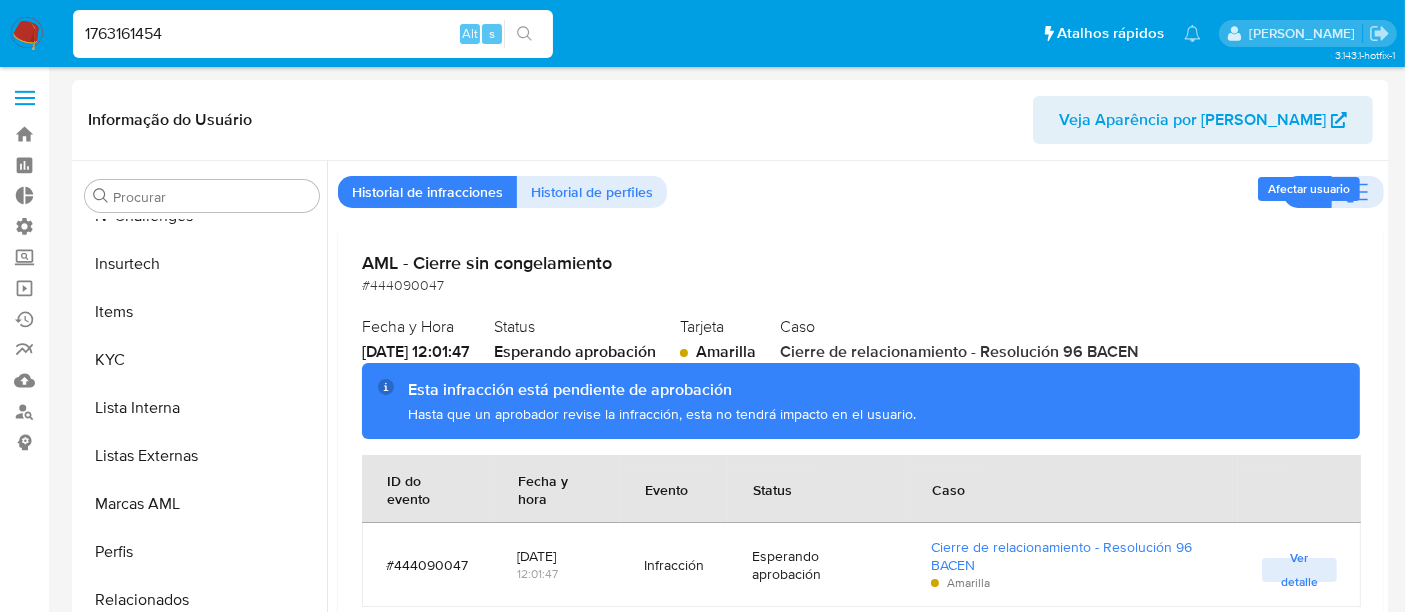 drag, startPoint x: 178, startPoint y: 27, endPoint x: 0, endPoint y: 27, distance: 178 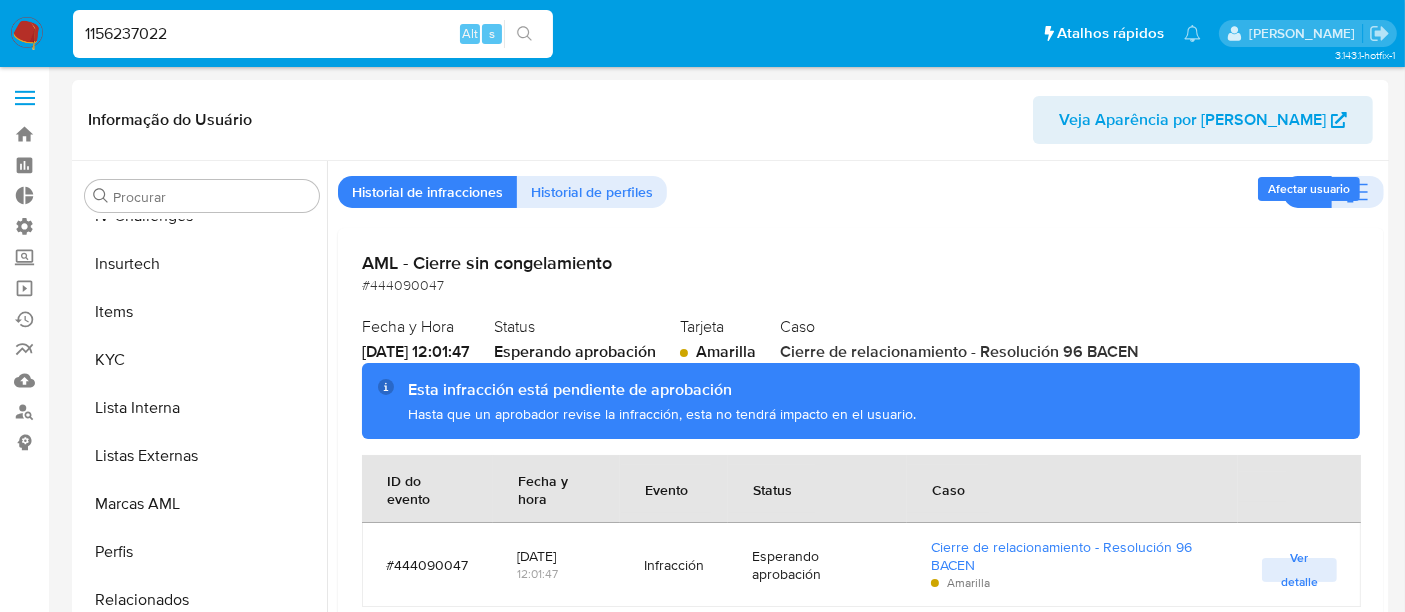 type on "1156237022" 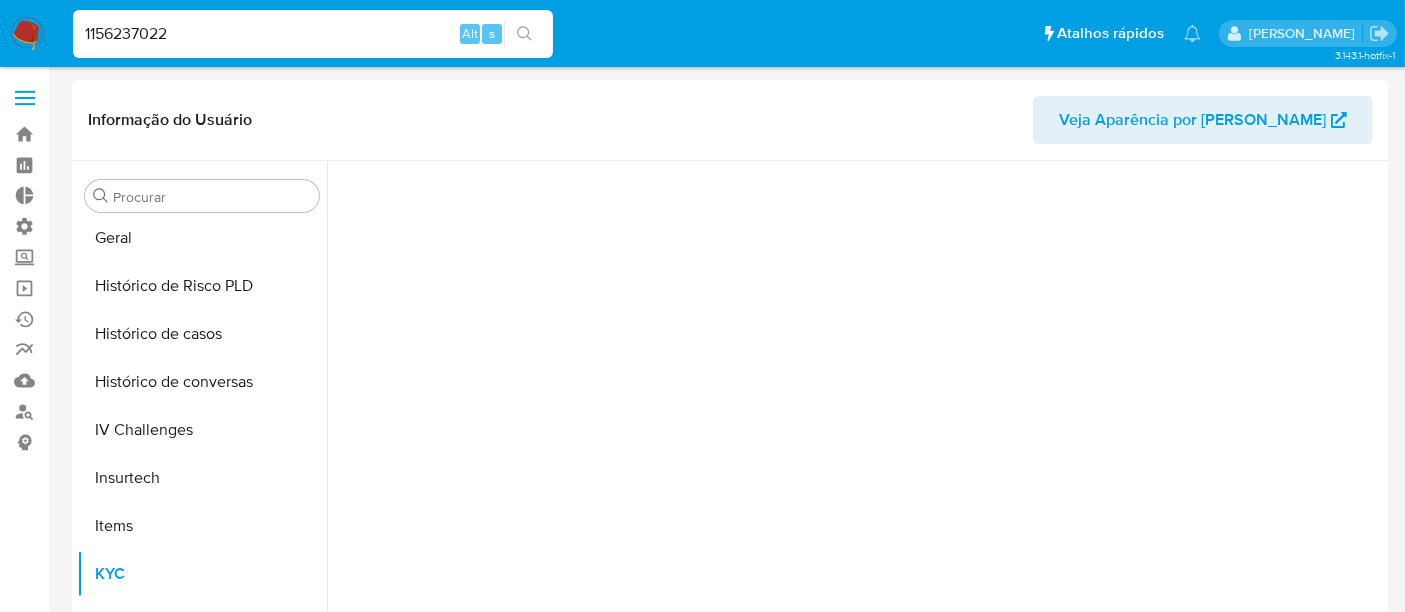 scroll, scrollTop: 844, scrollLeft: 0, axis: vertical 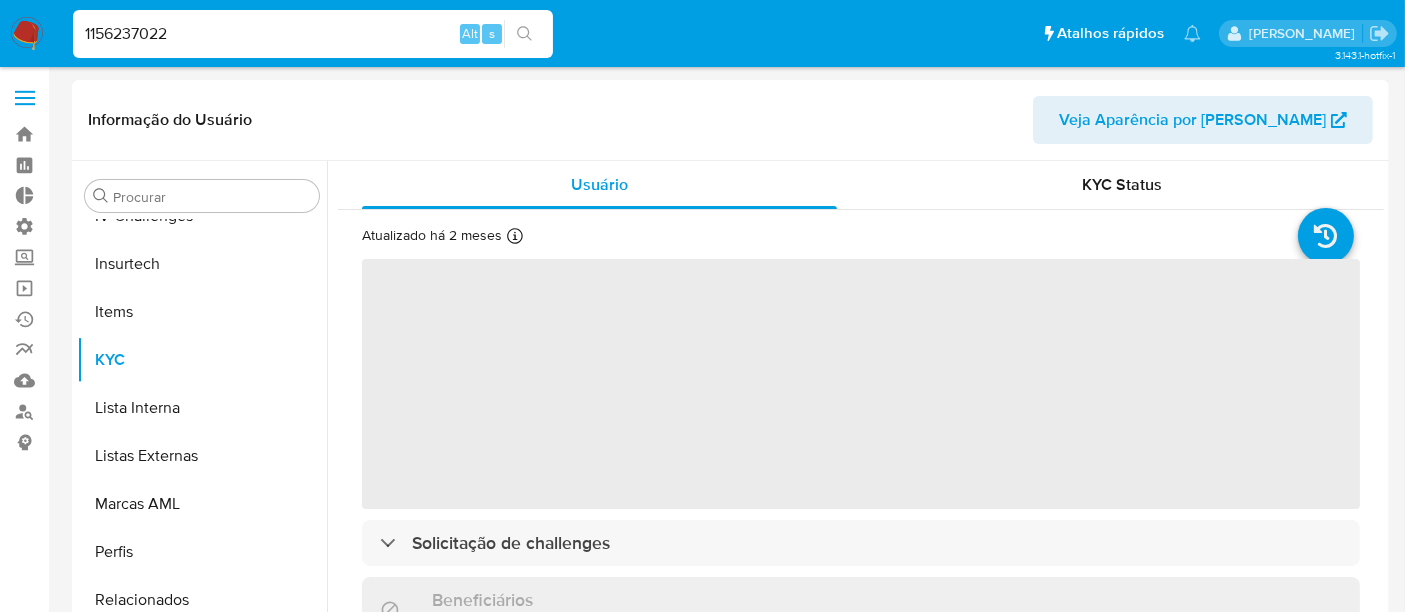 select on "10" 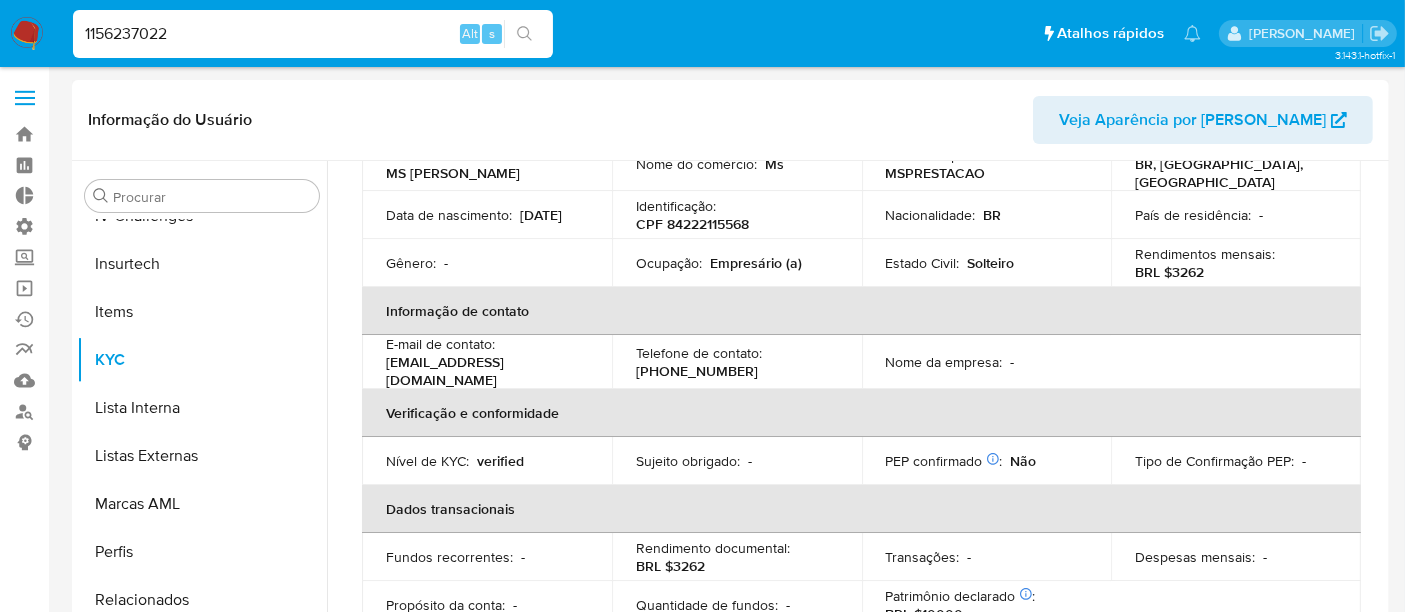 scroll, scrollTop: 111, scrollLeft: 0, axis: vertical 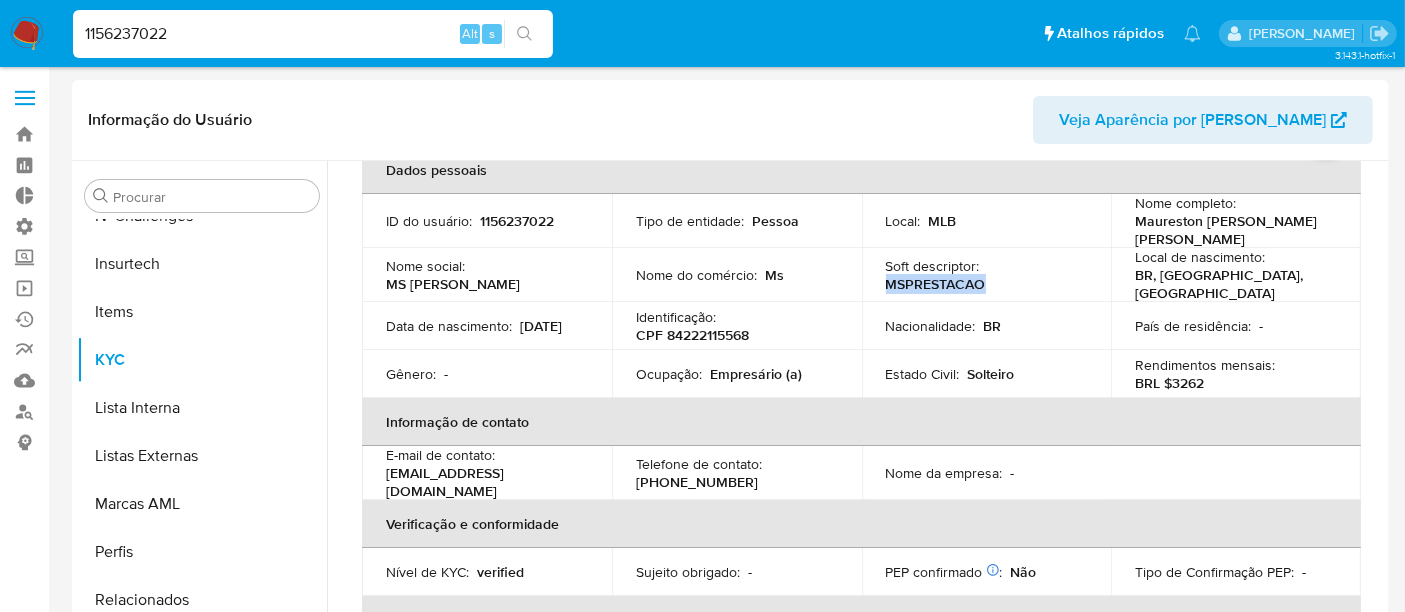 drag, startPoint x: 877, startPoint y: 280, endPoint x: 1014, endPoint y: 268, distance: 137.52454 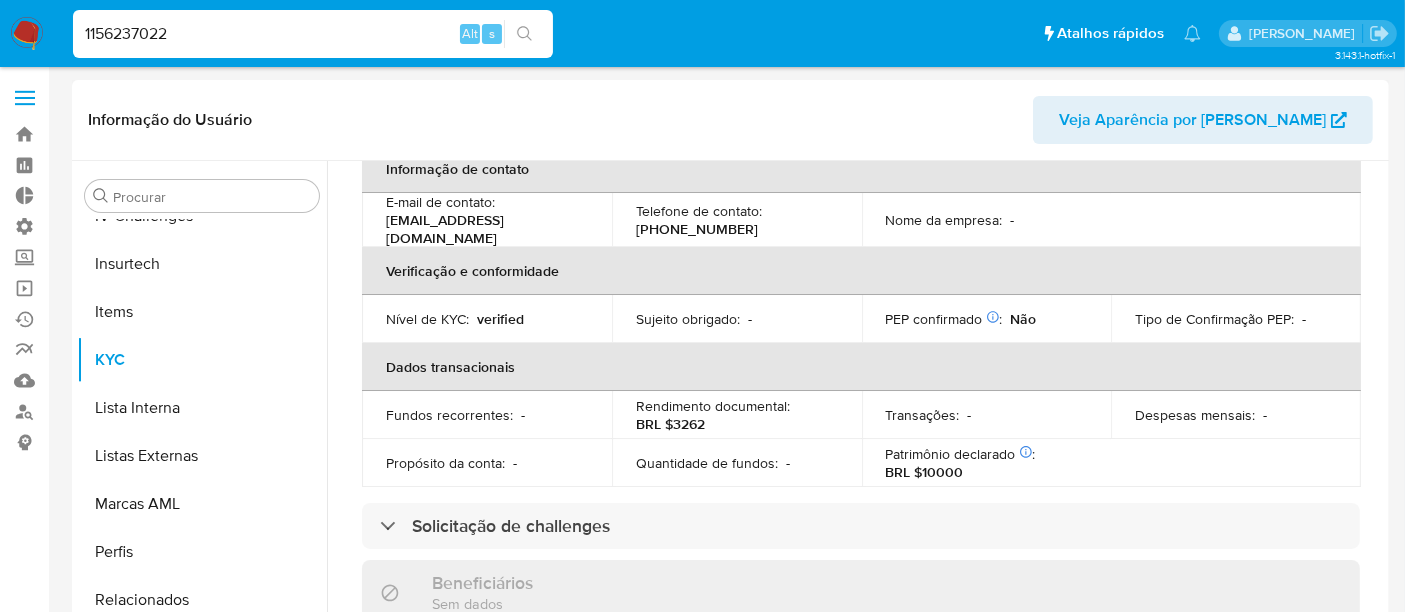 scroll, scrollTop: 222, scrollLeft: 0, axis: vertical 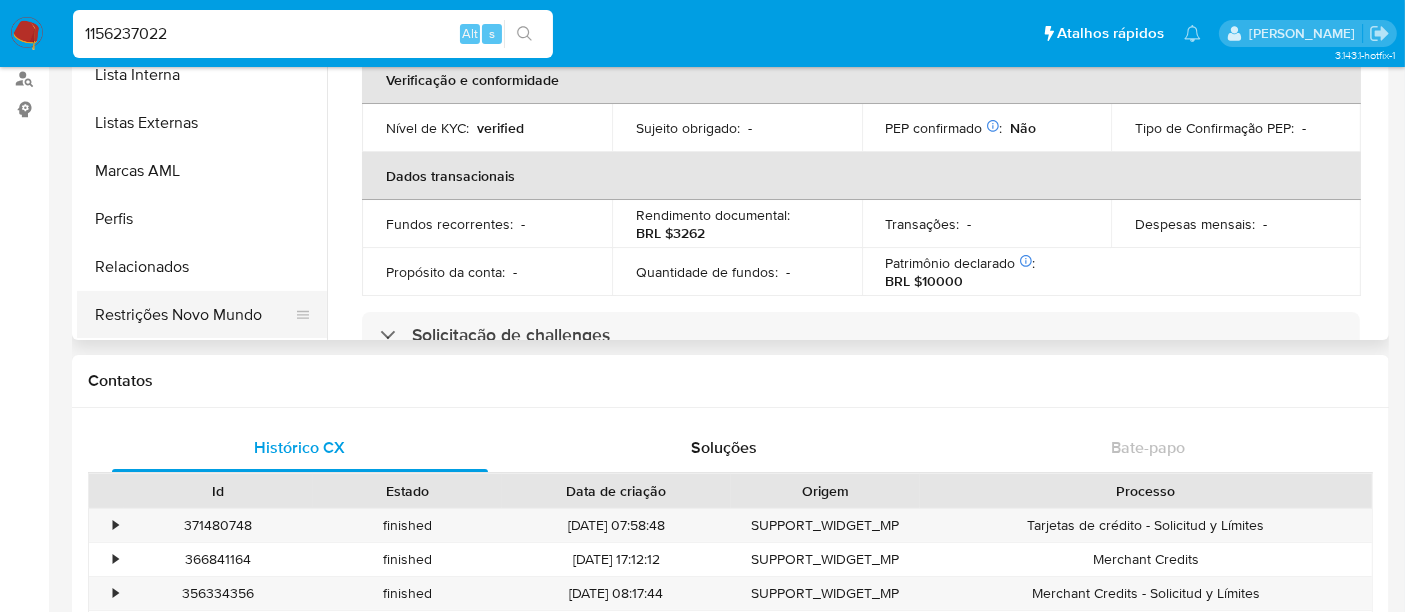 click on "Restrições Novo Mundo" at bounding box center [194, 315] 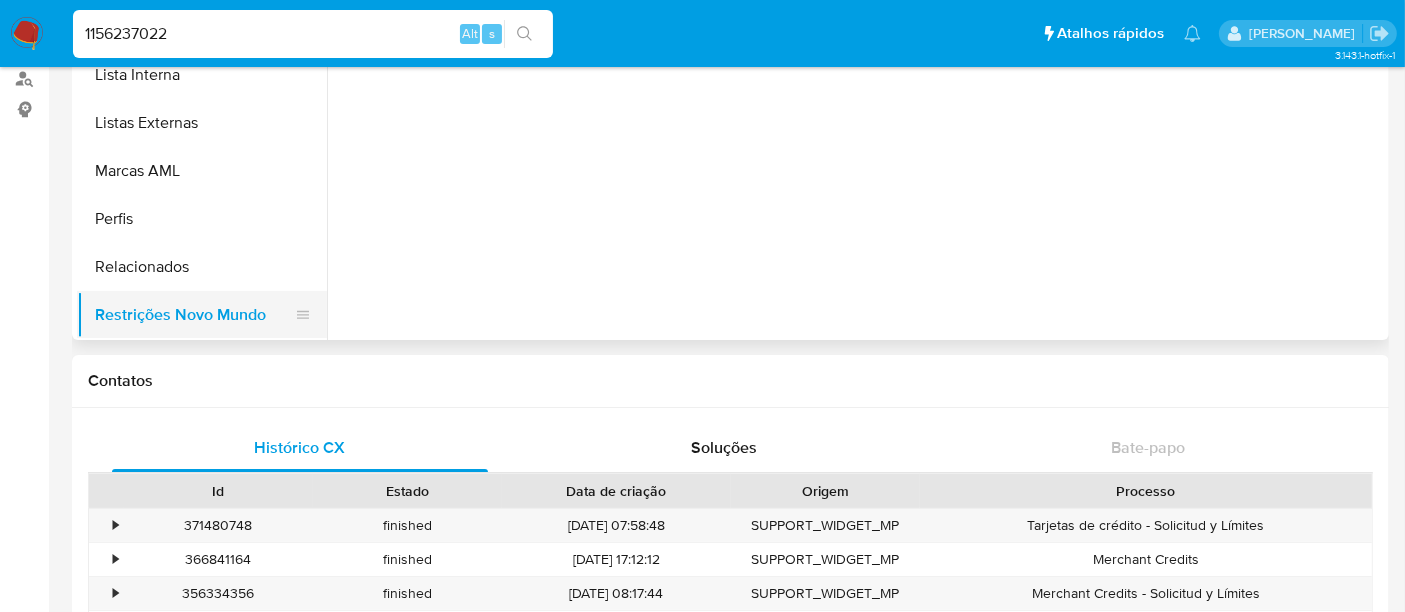 scroll, scrollTop: 0, scrollLeft: 0, axis: both 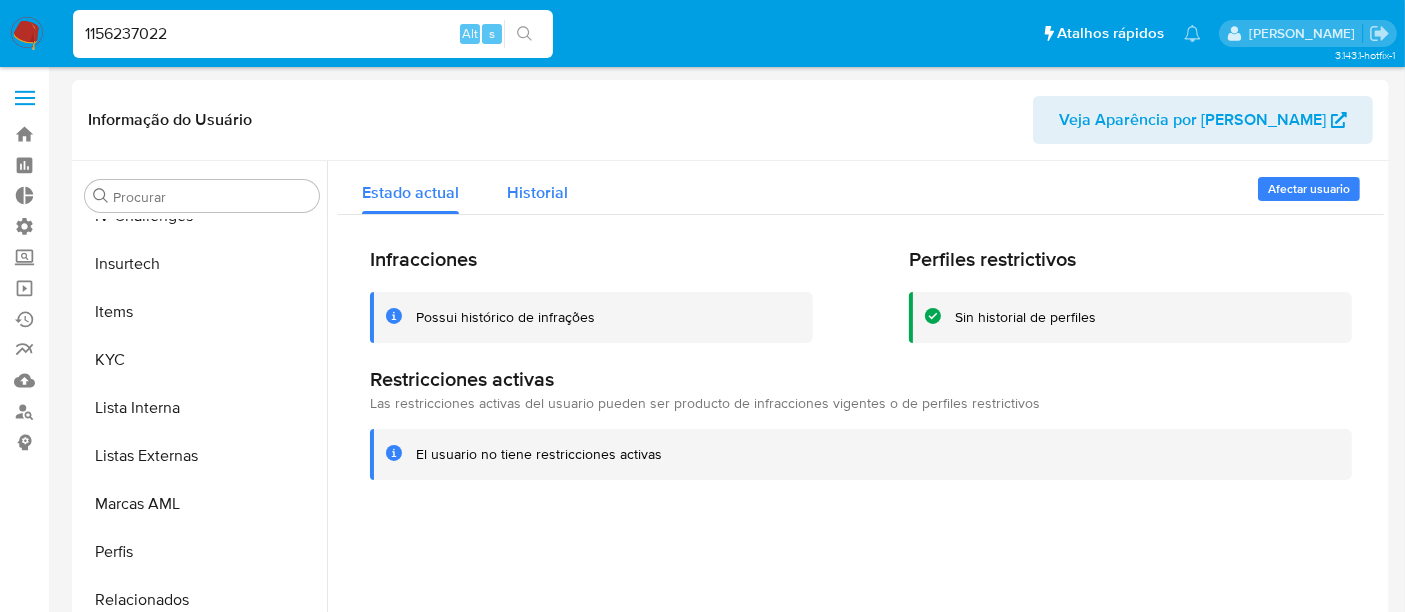click on "Historial" at bounding box center [537, 192] 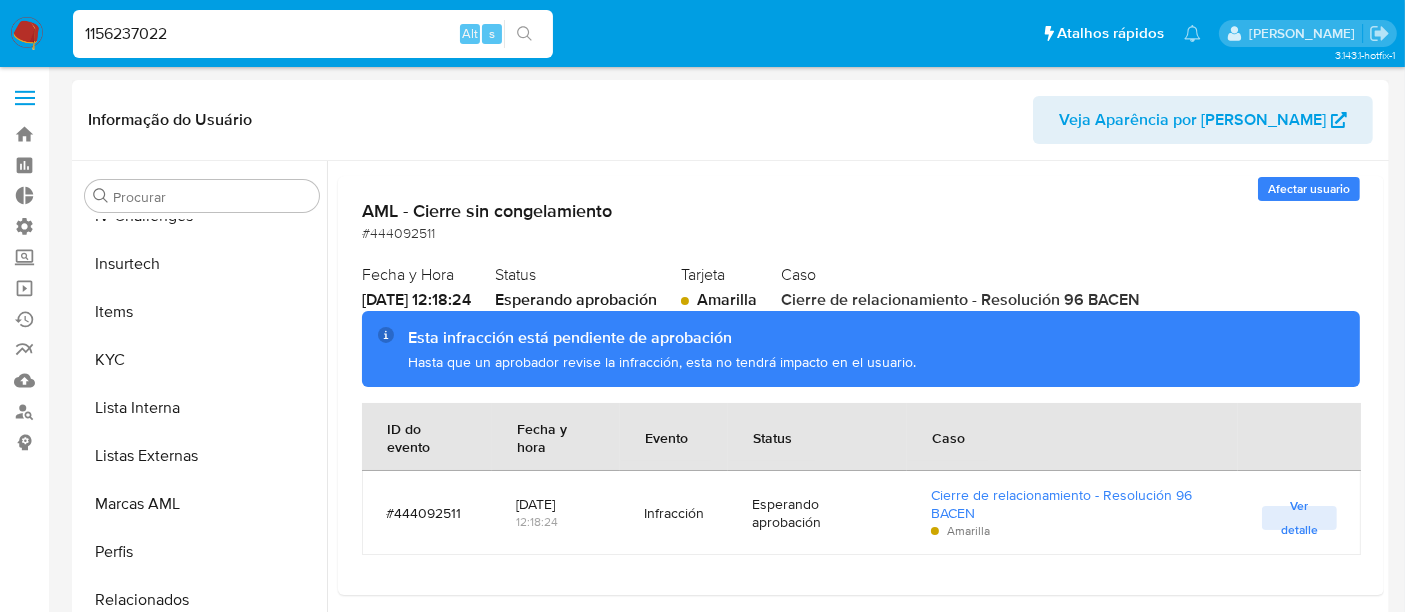 scroll, scrollTop: 111, scrollLeft: 0, axis: vertical 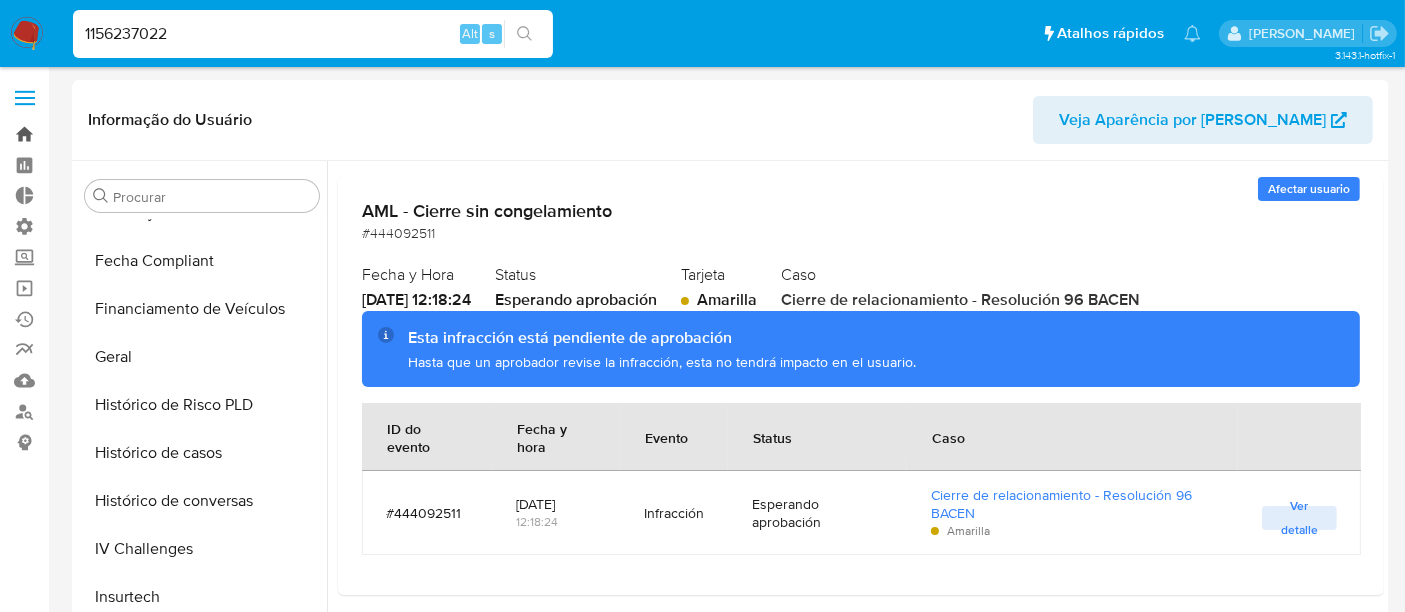 click on "Bandeja" at bounding box center (119, 134) 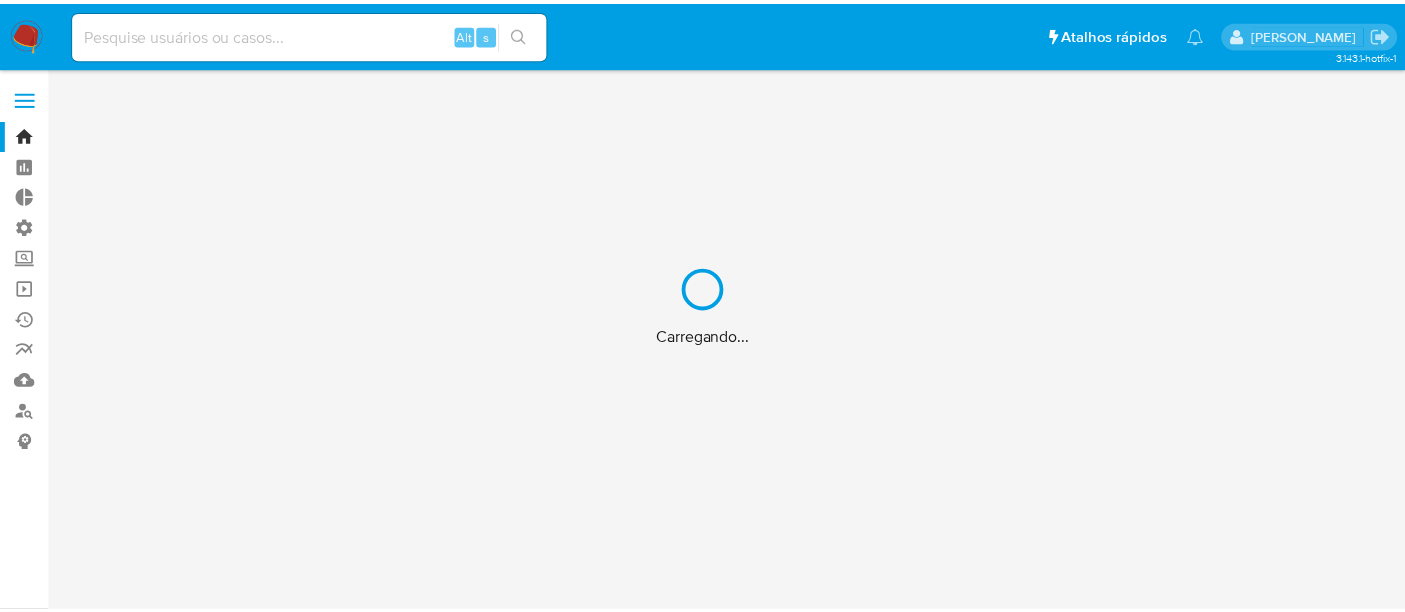 scroll, scrollTop: 0, scrollLeft: 0, axis: both 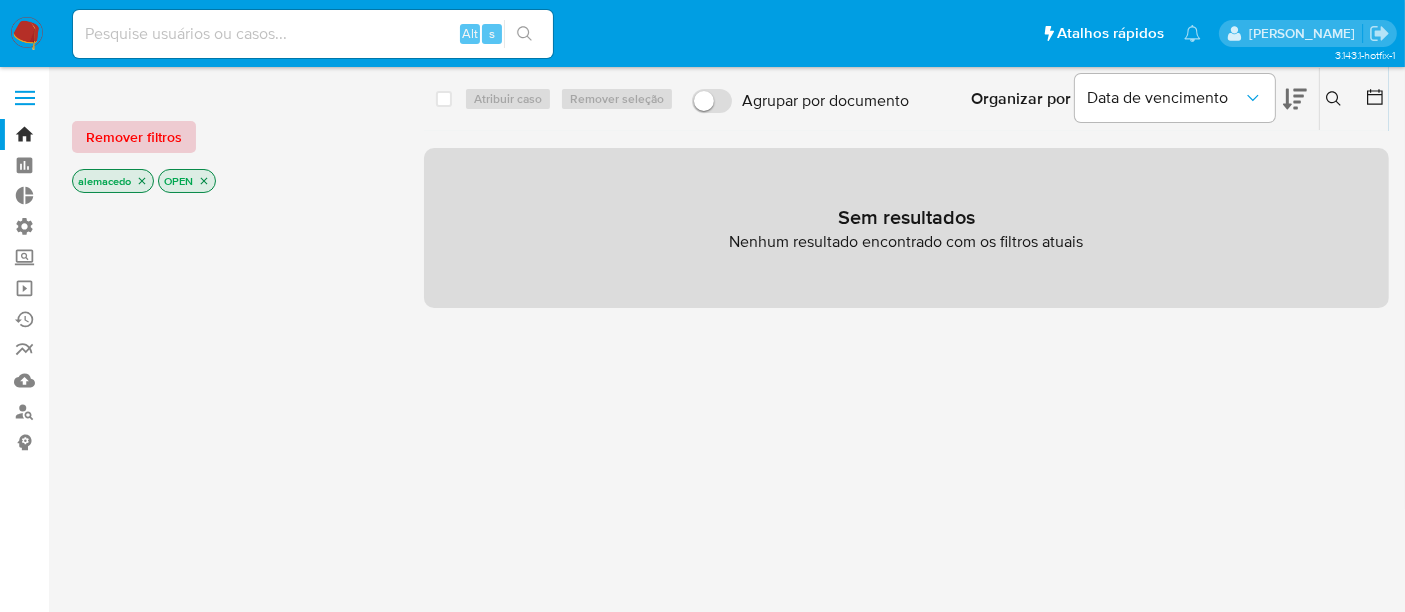 click on "Remover filtros" at bounding box center (134, 137) 